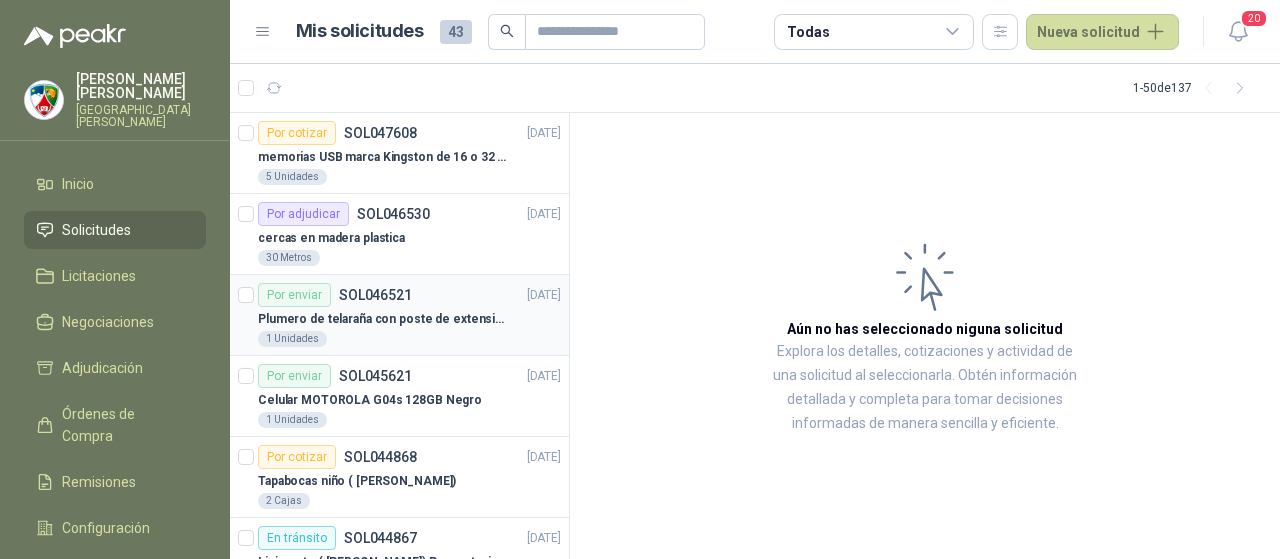 scroll, scrollTop: 0, scrollLeft: 0, axis: both 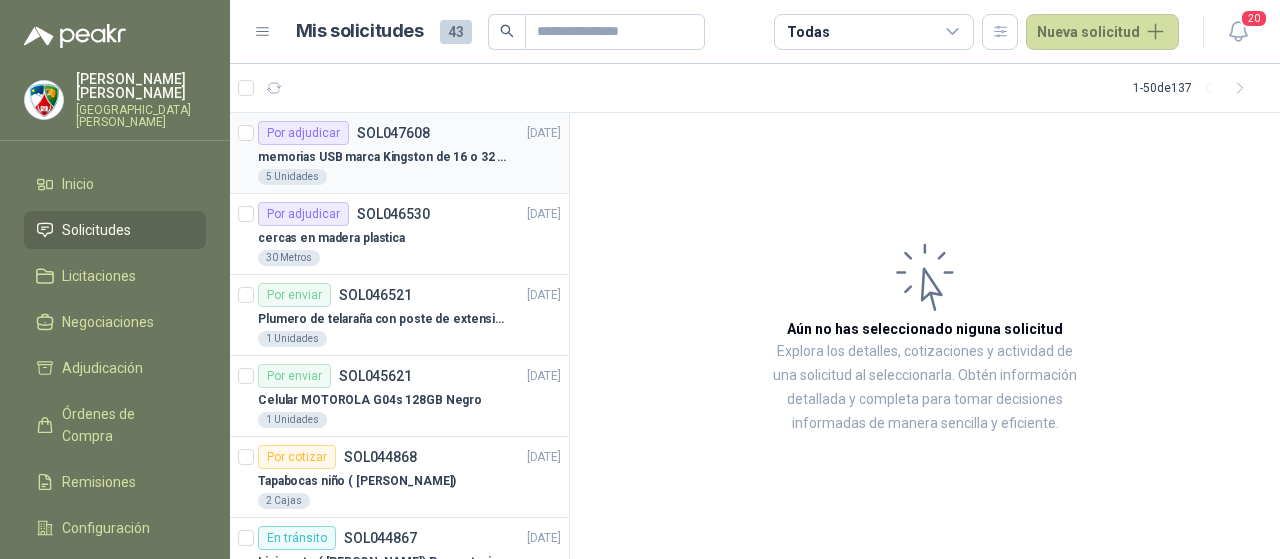 click on "memorias USB marca Kingston de 16 o 32 Gb" at bounding box center [382, 157] 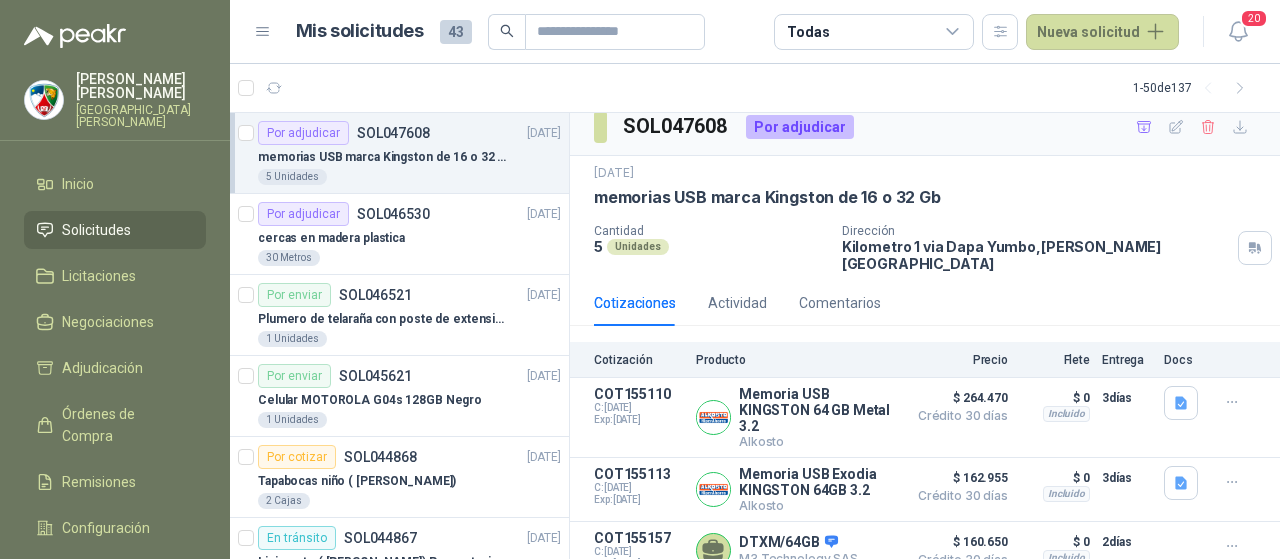 scroll, scrollTop: 18, scrollLeft: 0, axis: vertical 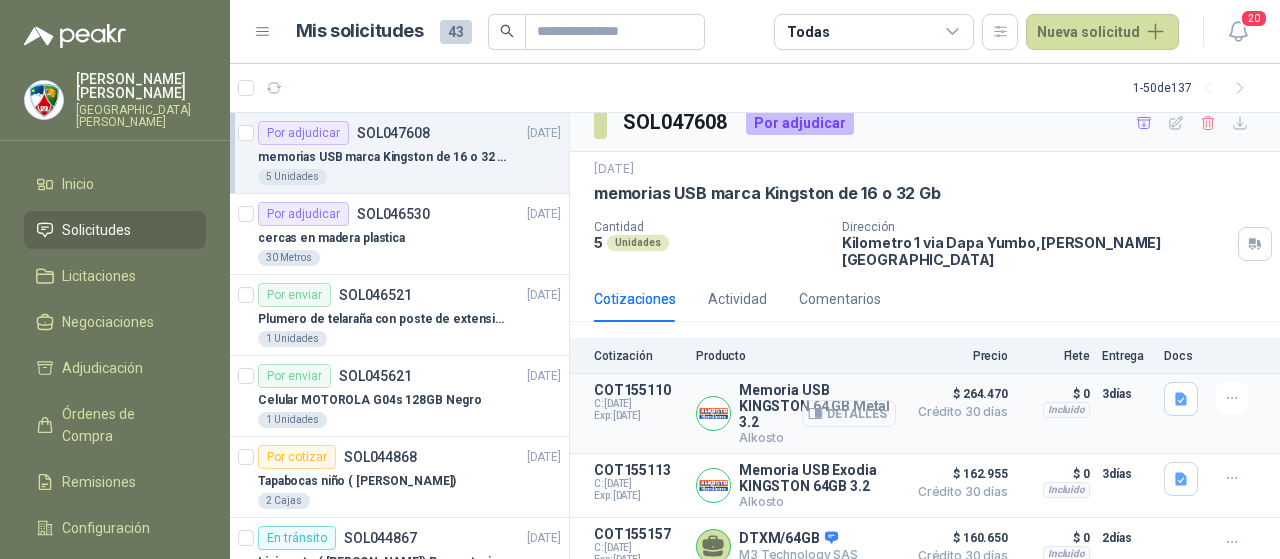 click on "Detalles" at bounding box center [849, 413] 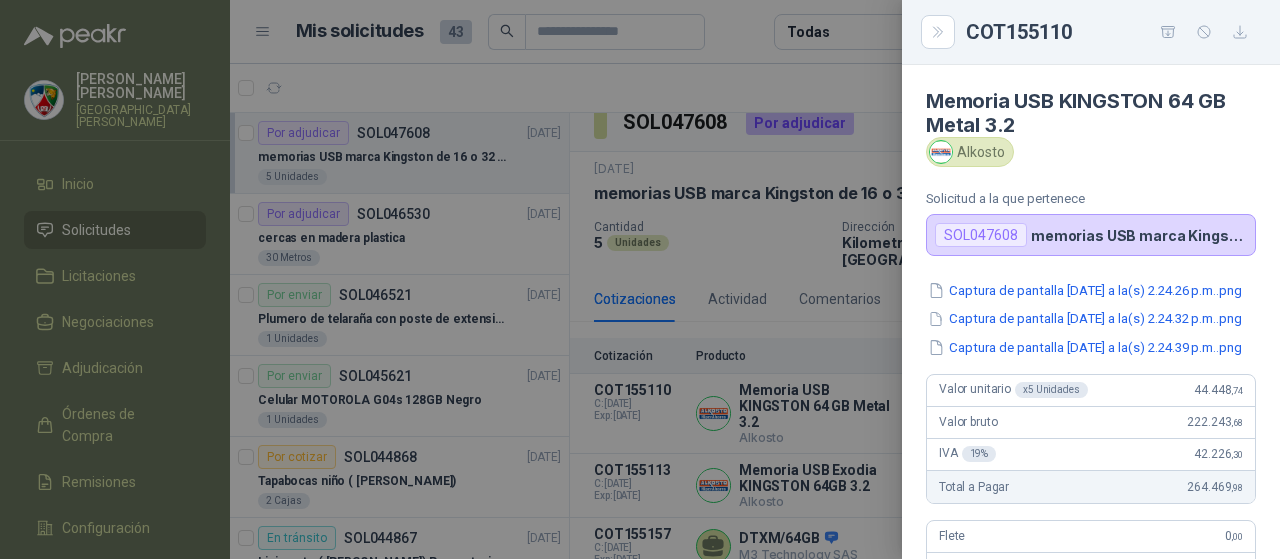 scroll, scrollTop: 100, scrollLeft: 0, axis: vertical 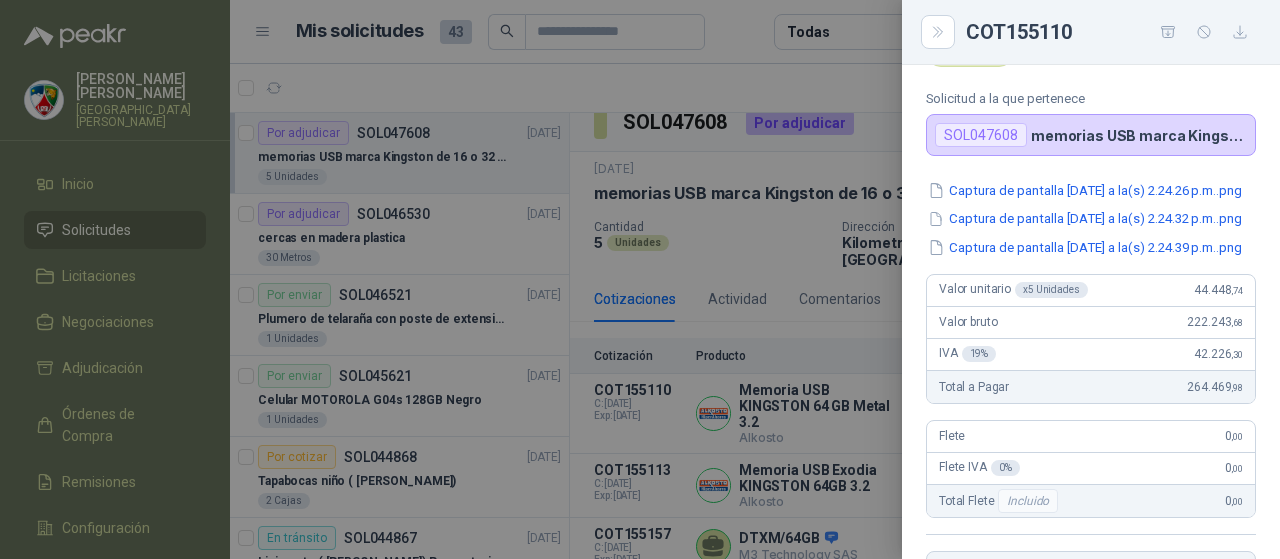 click at bounding box center (640, 279) 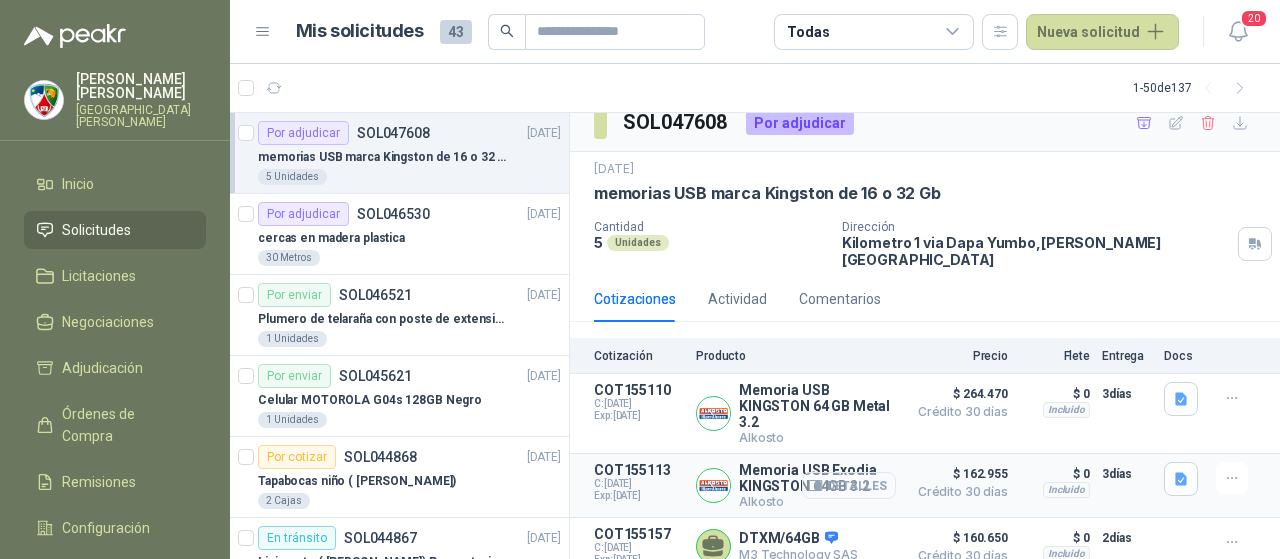 click on "Detalles" at bounding box center [849, 485] 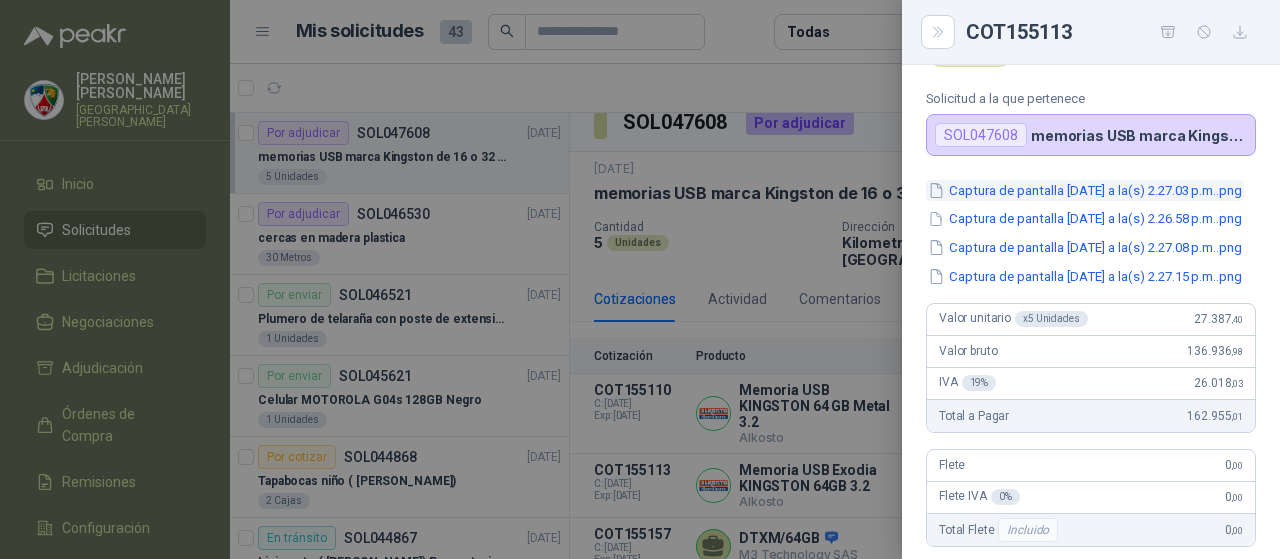 click on "Captura de pantalla 2025-07-01 a la(s) 2.27.03 p.m..png" at bounding box center [1085, 190] 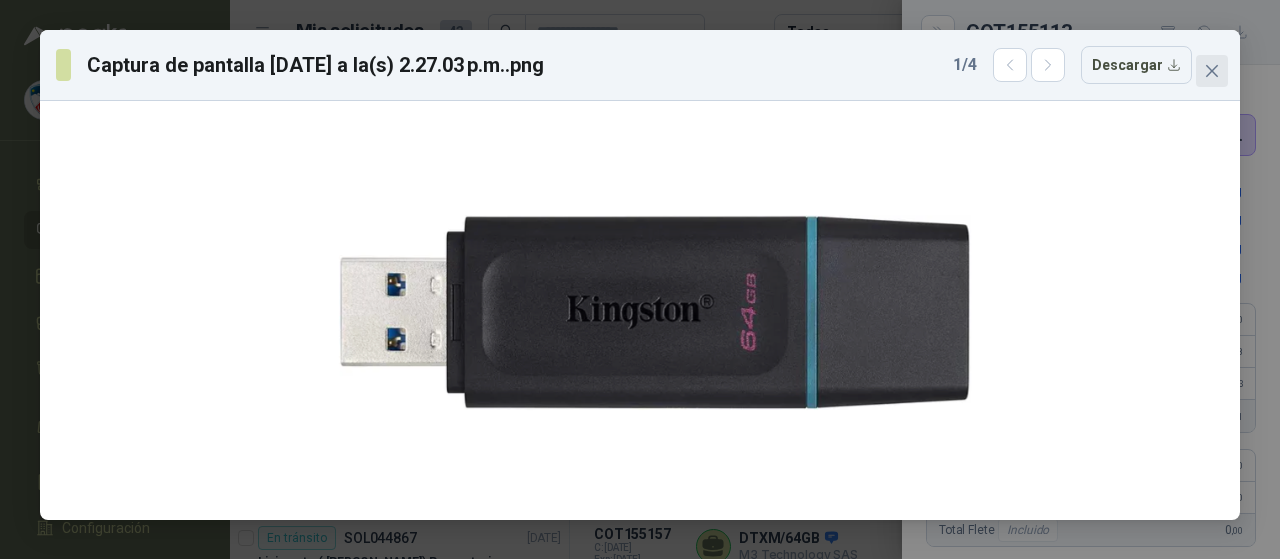 click 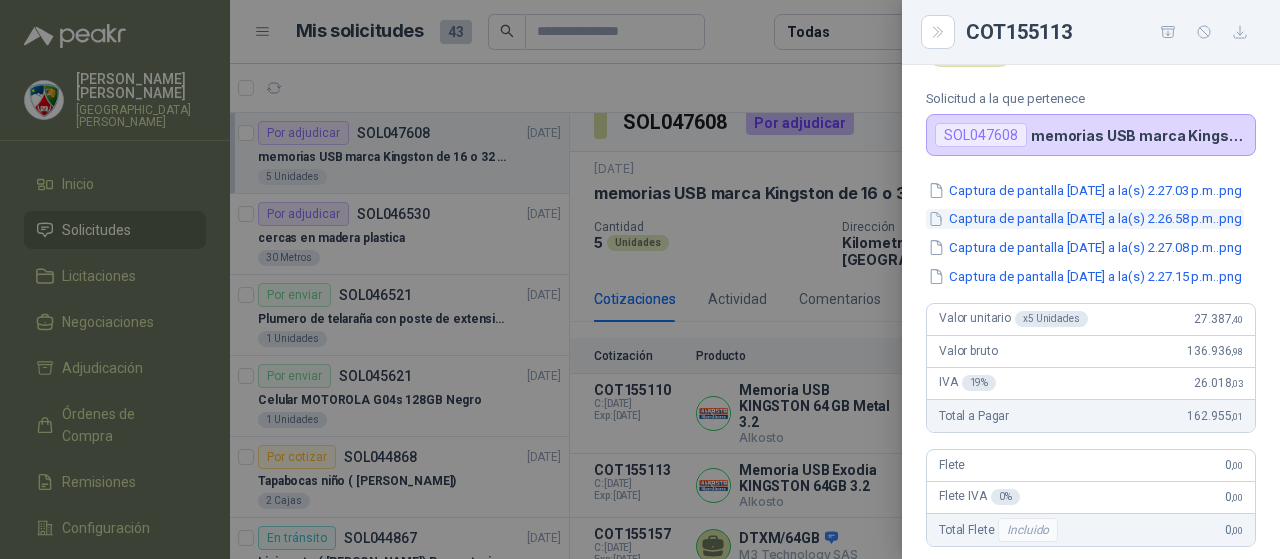 click on "Captura de pantalla 2025-07-01 a la(s) 2.26.58 p.m..png" at bounding box center [1085, 219] 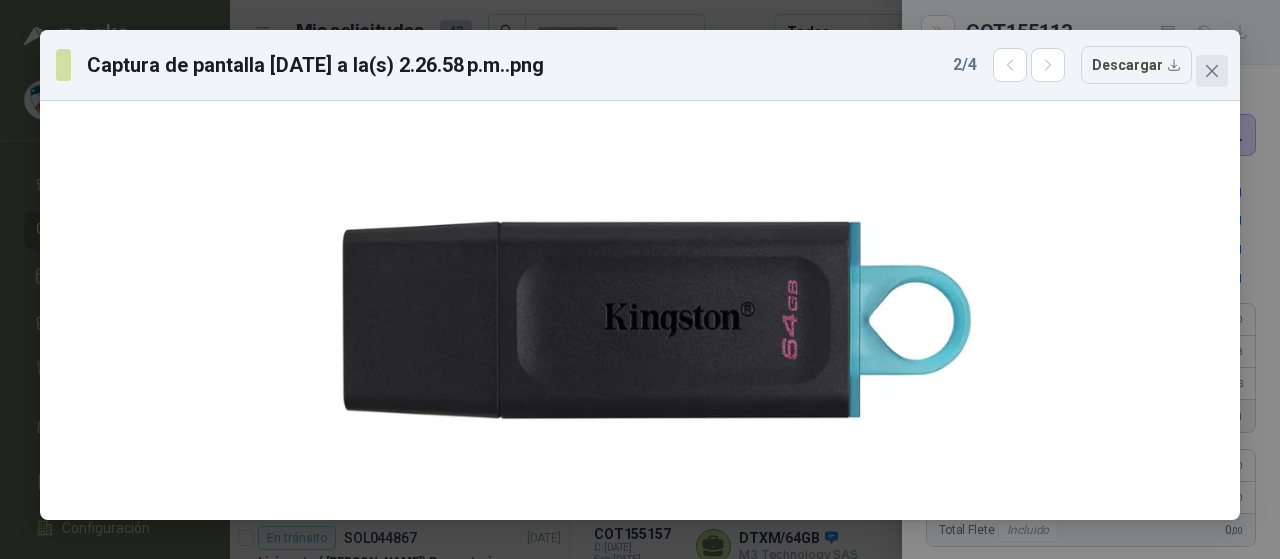 click at bounding box center [1212, 71] 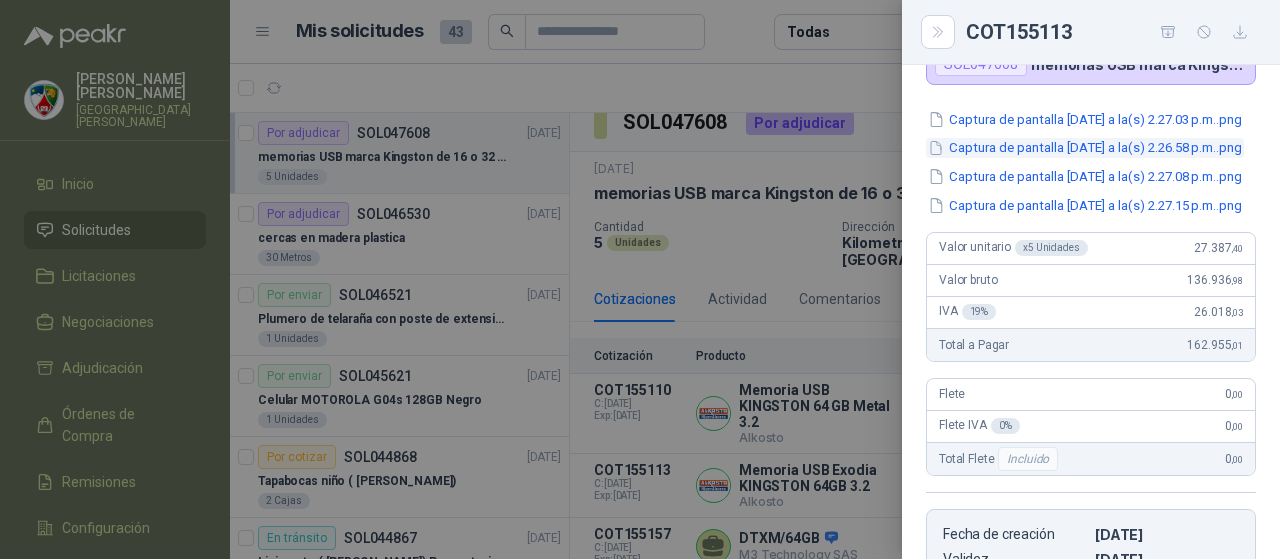 scroll, scrollTop: 0, scrollLeft: 0, axis: both 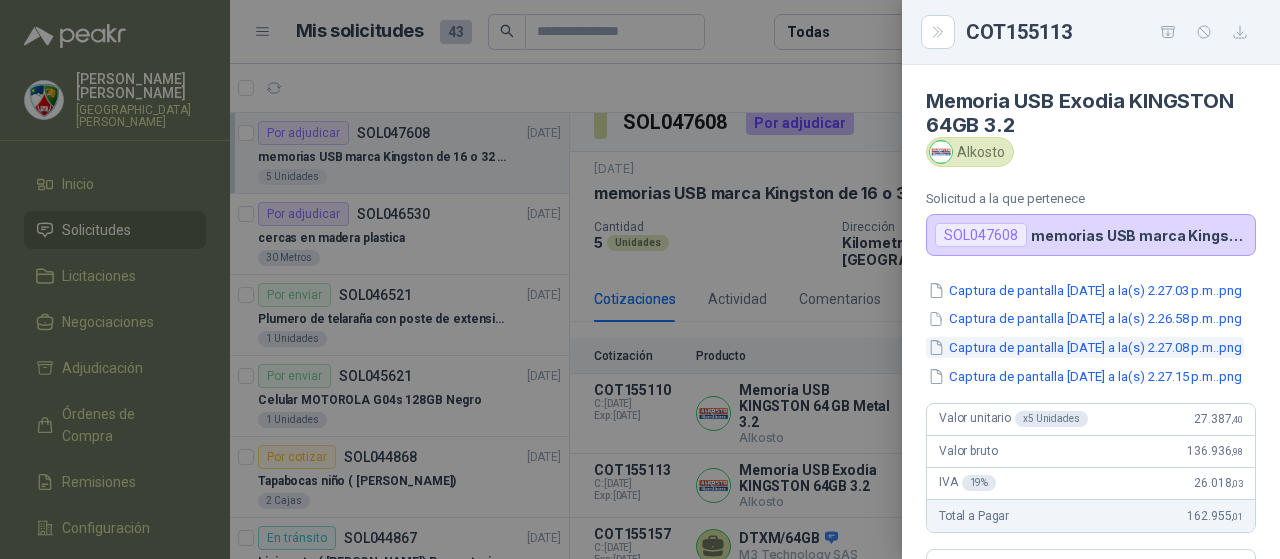 click on "Captura de pantalla 2025-07-01 a la(s) 2.27.08 p.m..png" at bounding box center [1085, 347] 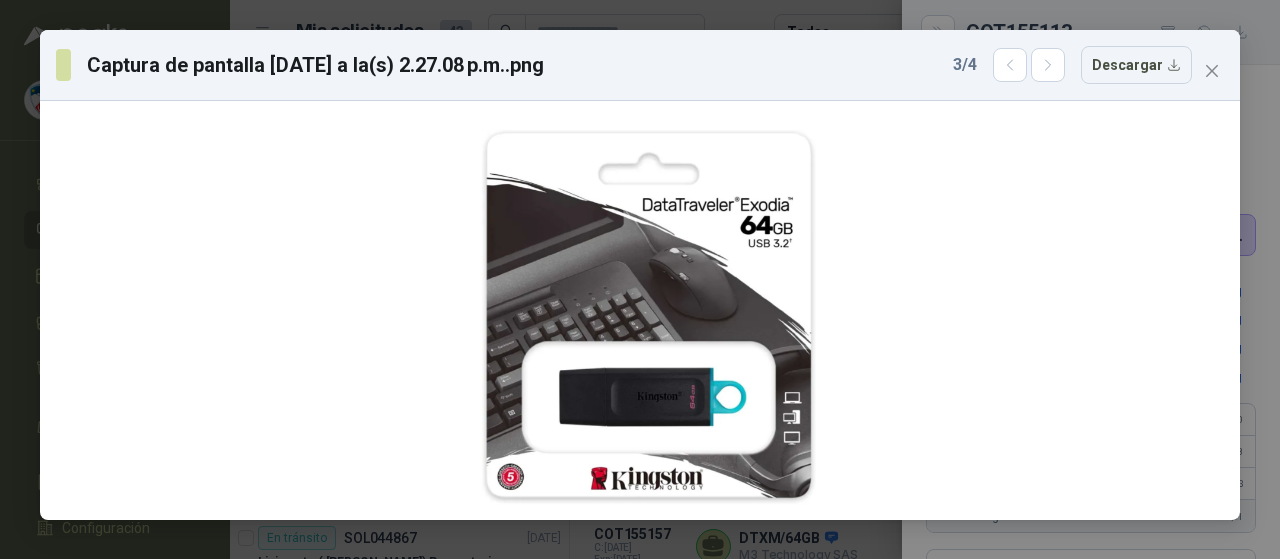 click at bounding box center [1212, 71] 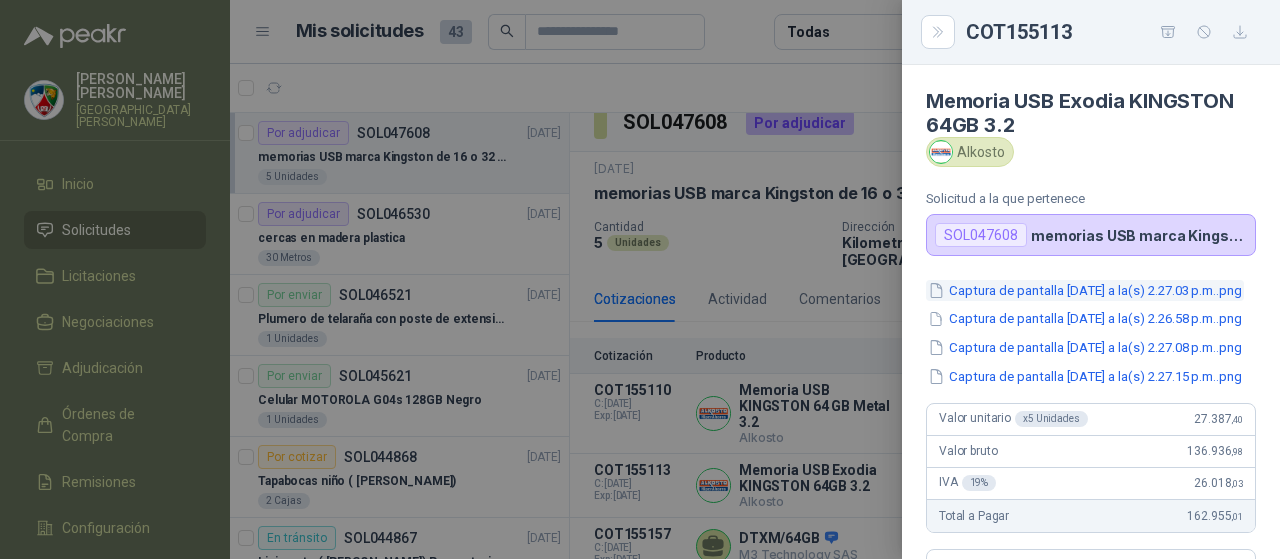 click on "Captura de pantalla 2025-07-01 a la(s) 2.27.03 p.m..png" at bounding box center (1085, 290) 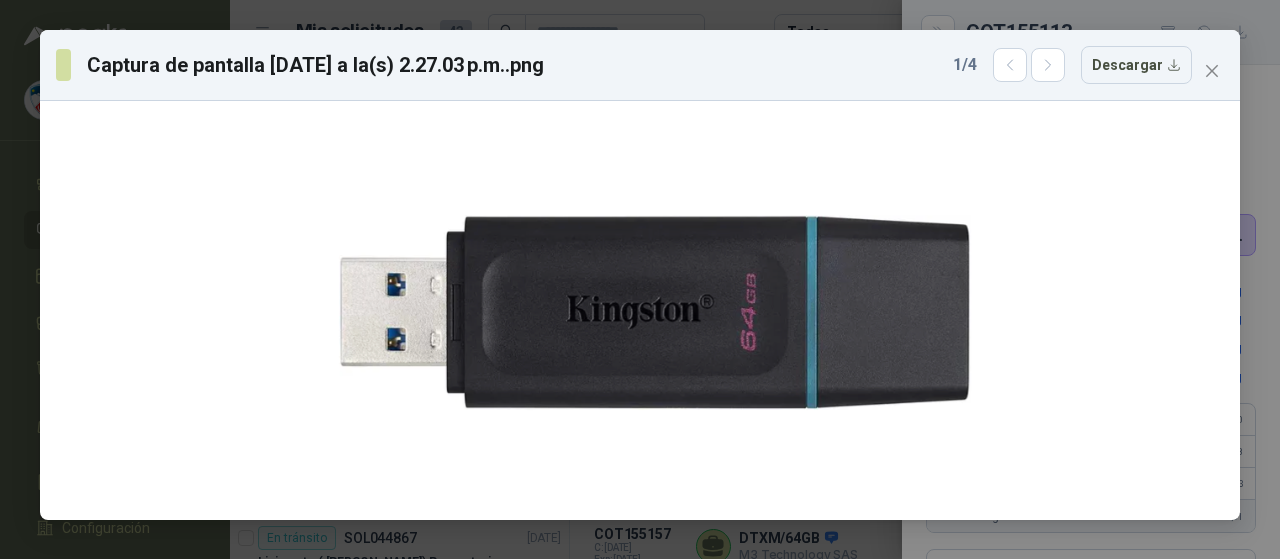 click on "Captura de pantalla 2025-07-01 a la(s) 2.27.03 p.m..png   1 / 4 Descargar" at bounding box center (640, 279) 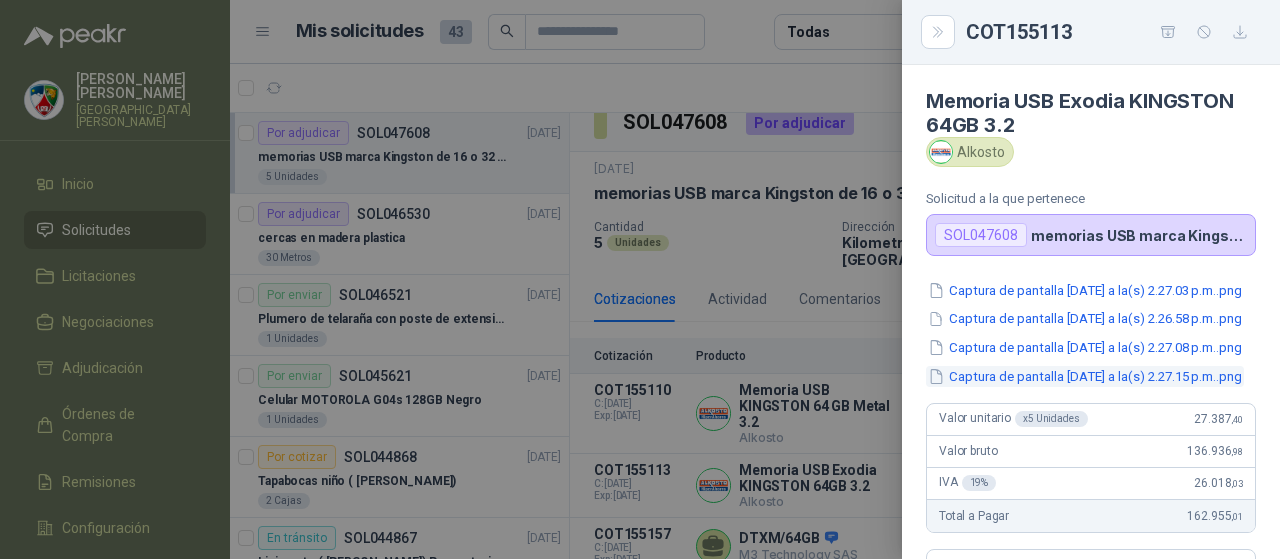 click on "Captura de pantalla 2025-07-01 a la(s) 2.27.15 p.m..png" at bounding box center [1085, 376] 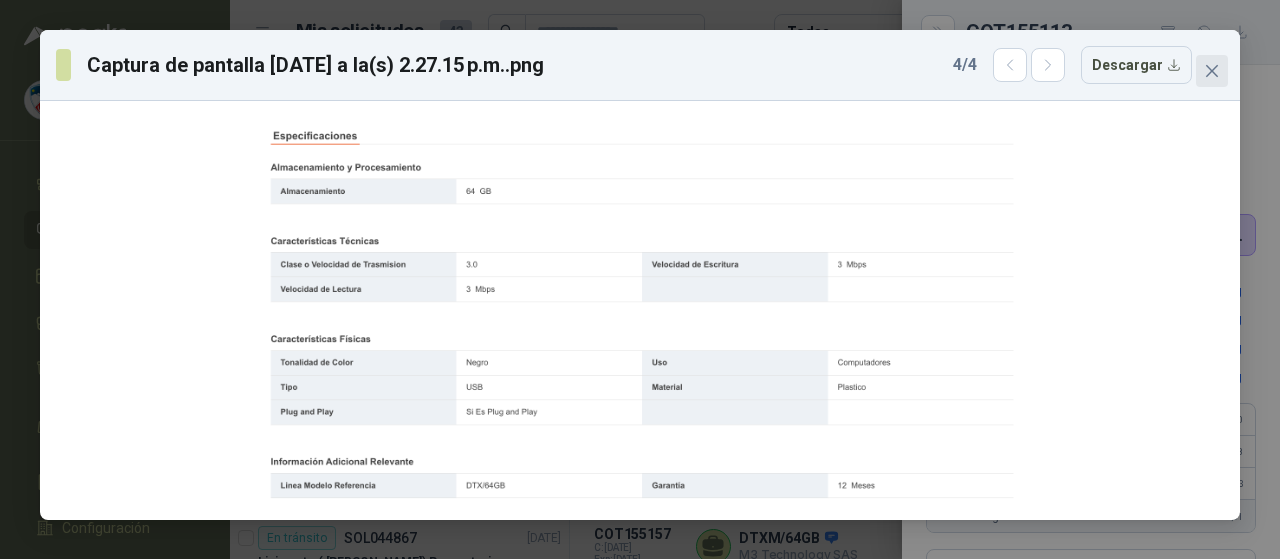 click 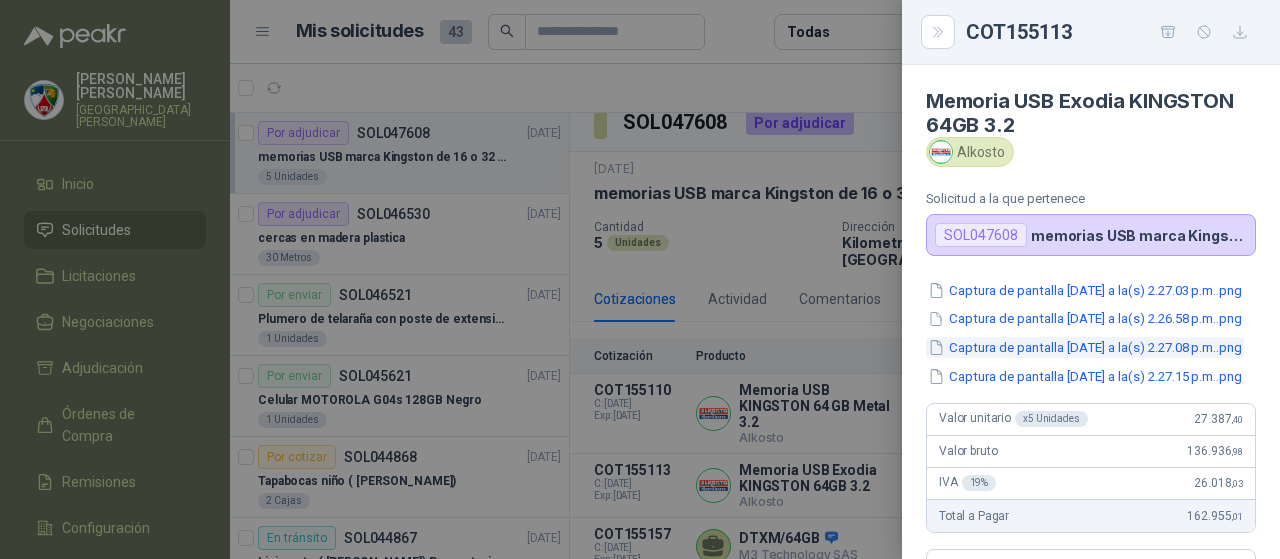click on "Captura de pantalla 2025-07-01 a la(s) 2.27.08 p.m..png" at bounding box center (1085, 347) 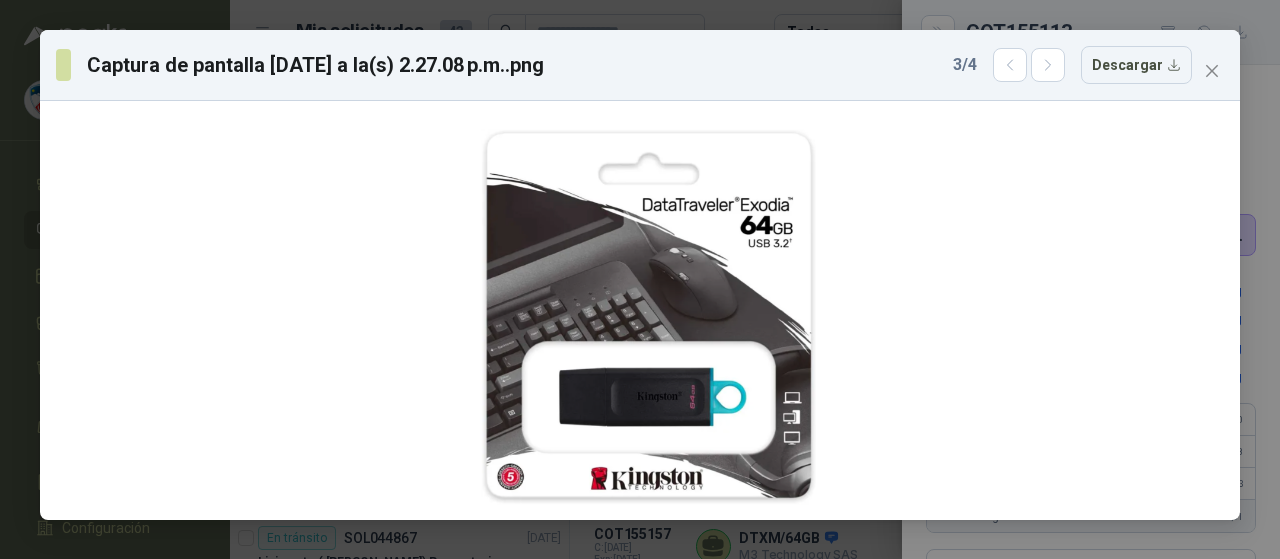 click on "Captura de pantalla 2025-07-01 a la(s) 2.27.08 p.m..png   3 / 4 Descargar" at bounding box center [640, 279] 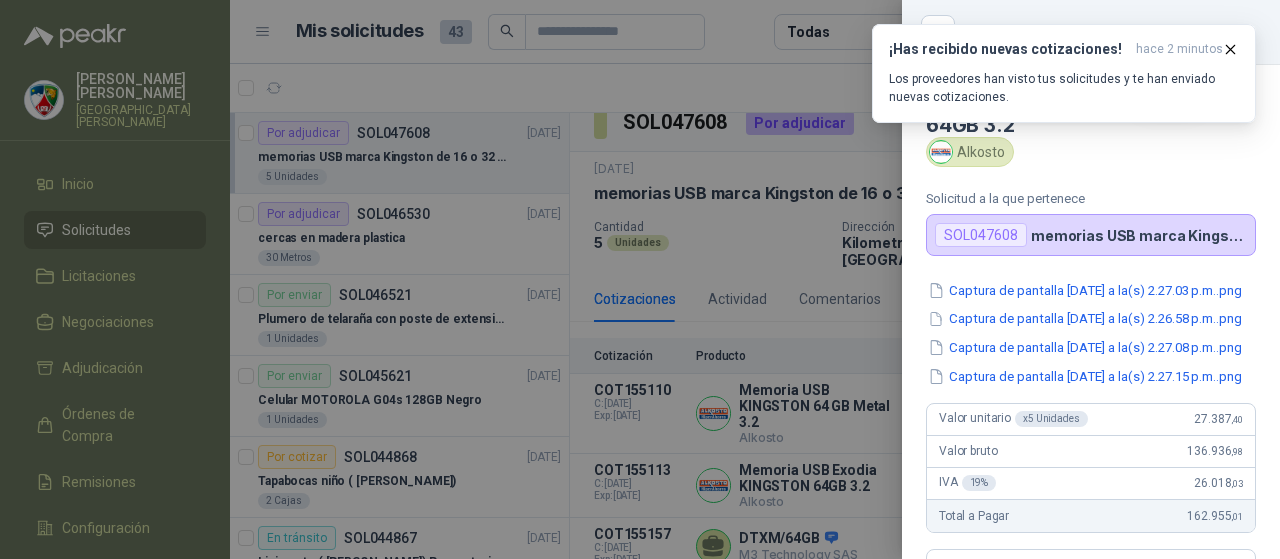 click on "¡Has recibido nuevas cotizaciones! hace 2 minutos   Los proveedores han visto tus solicitudes y te han enviado nuevas cotizaciones." at bounding box center (1064, 73) 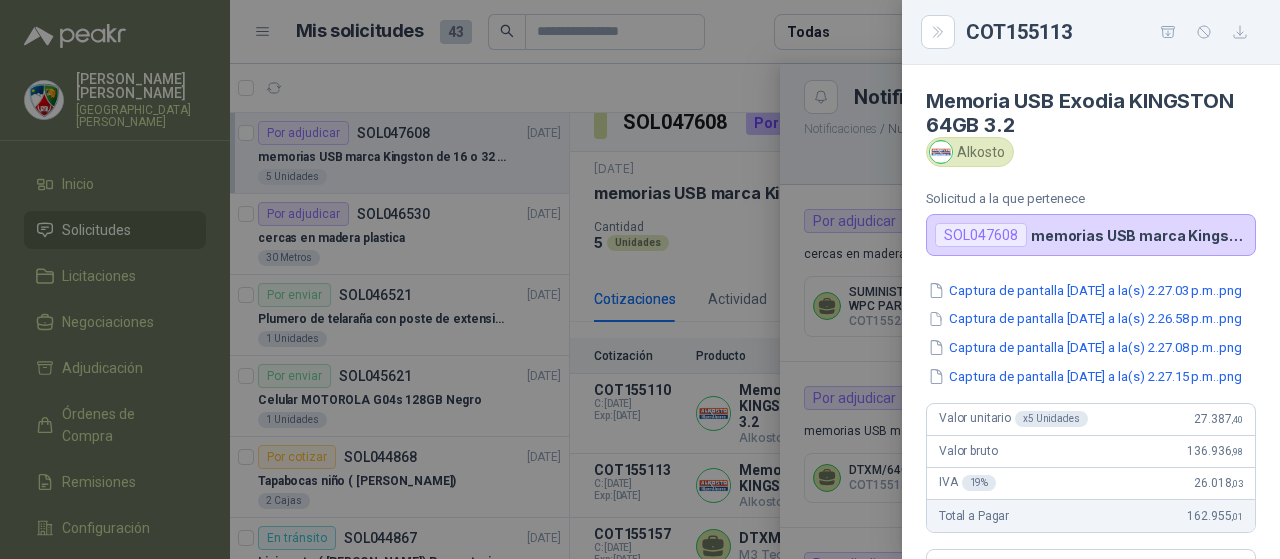 drag, startPoint x: 844, startPoint y: 355, endPoint x: 144, endPoint y: 408, distance: 702.00354 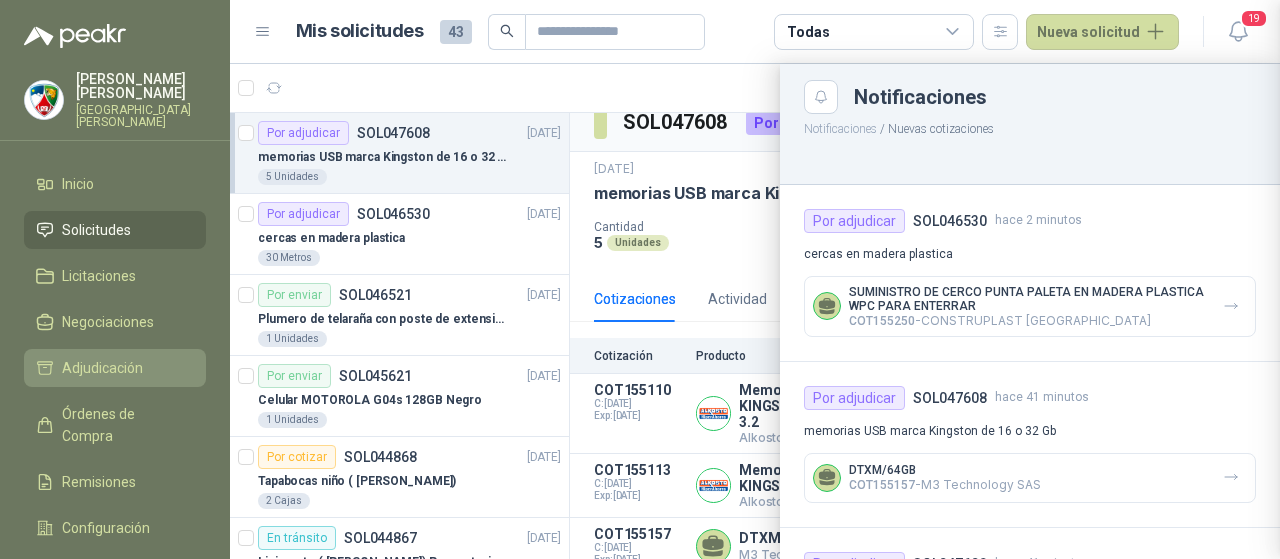 type 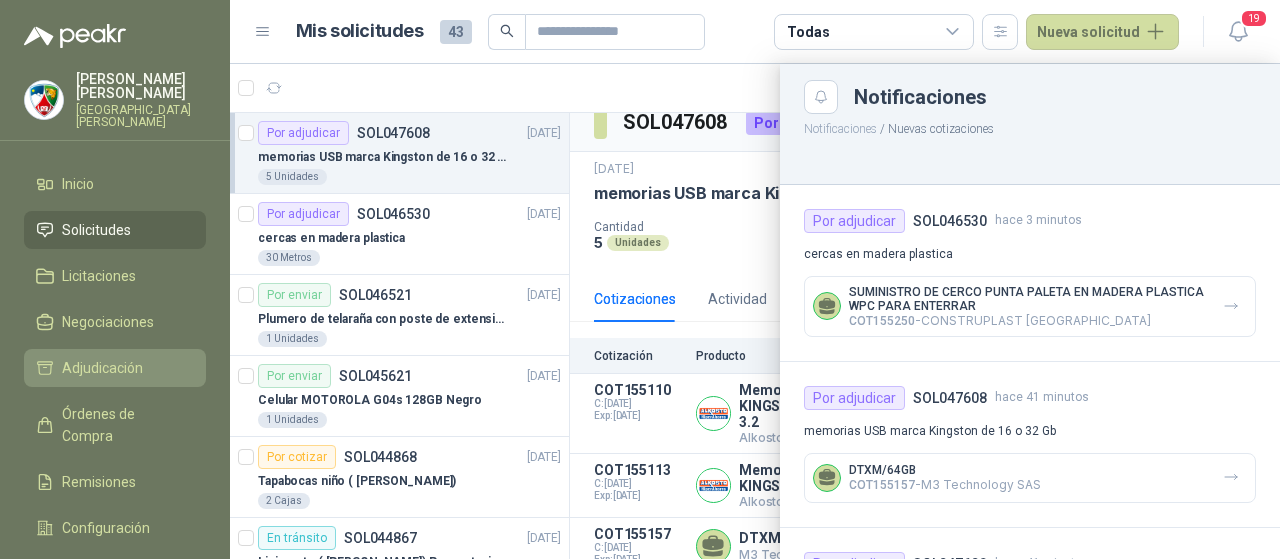 click on "Adjudicación" at bounding box center [102, 368] 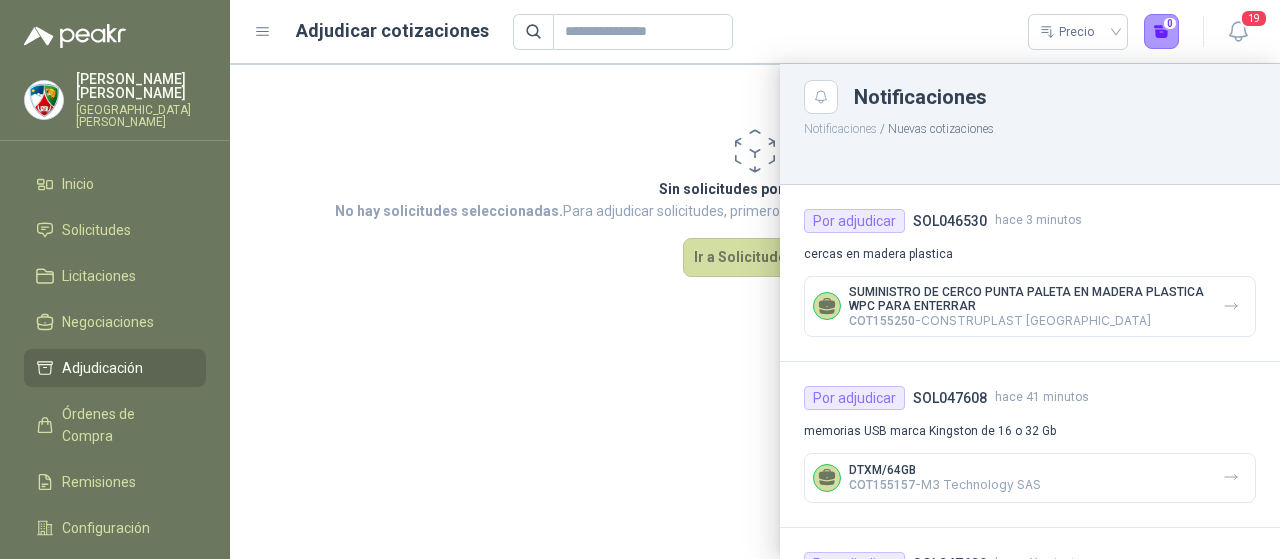 click at bounding box center [755, 311] 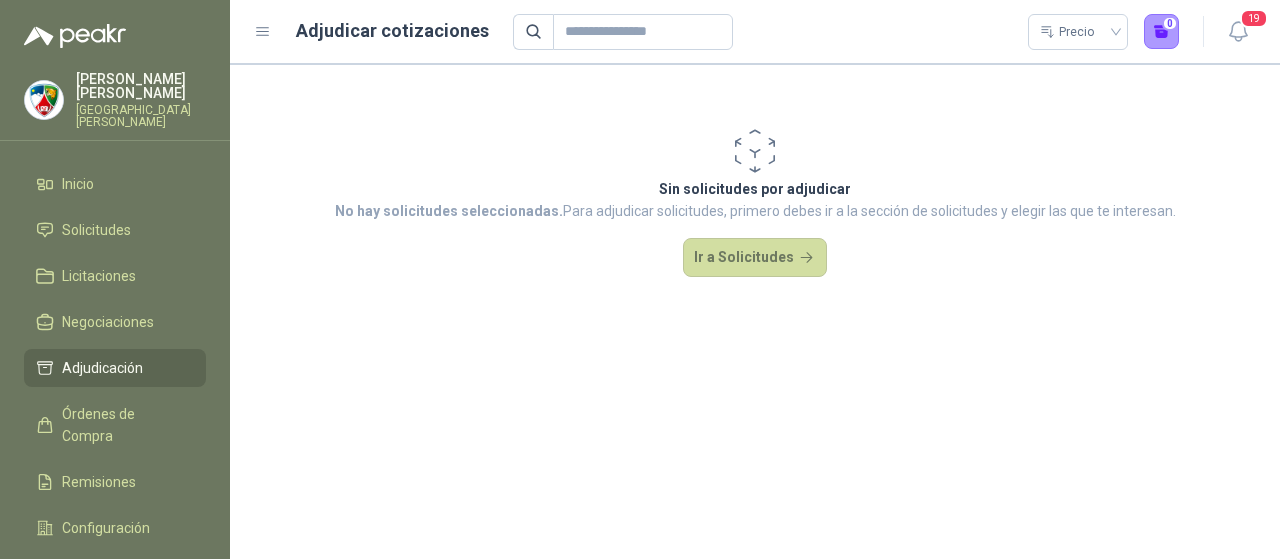 click on "Adjudicación" at bounding box center [102, 368] 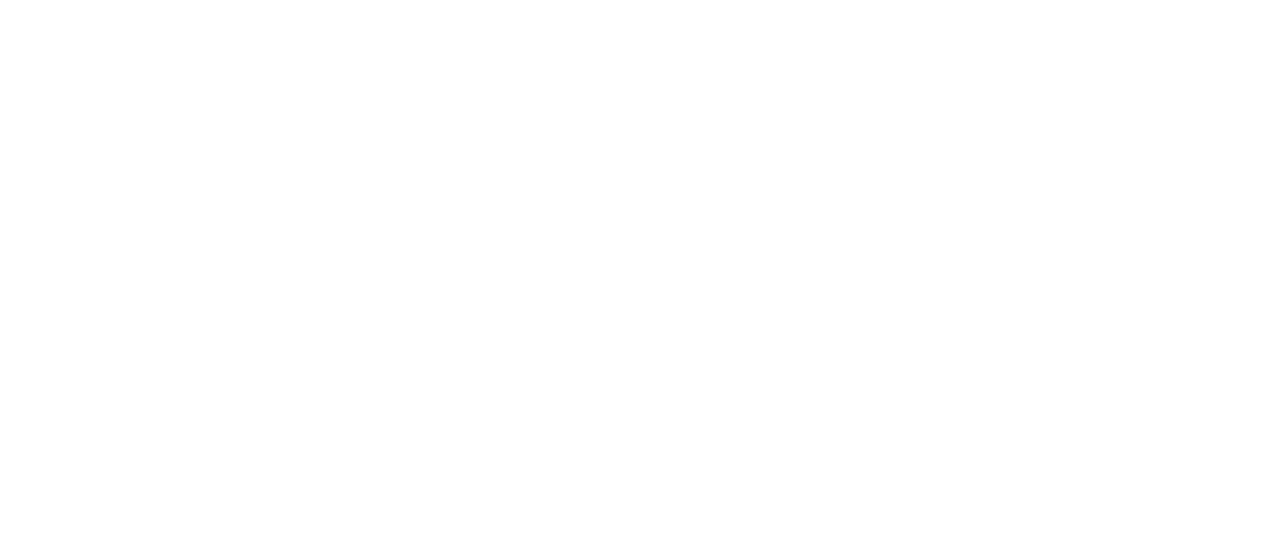 scroll, scrollTop: 0, scrollLeft: 0, axis: both 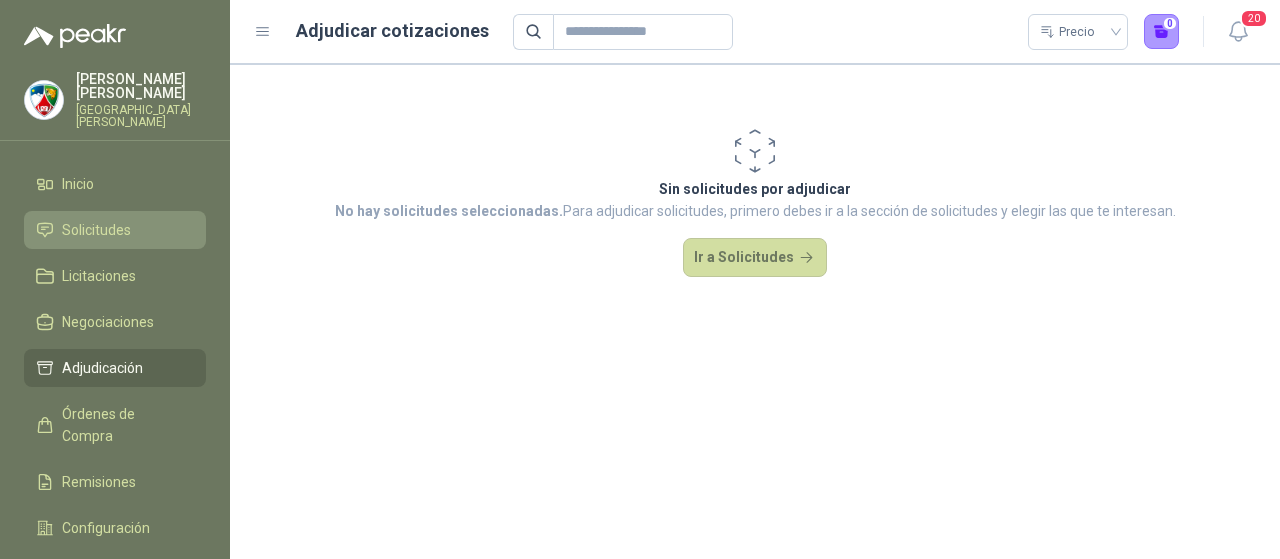 click on "Solicitudes" at bounding box center (96, 230) 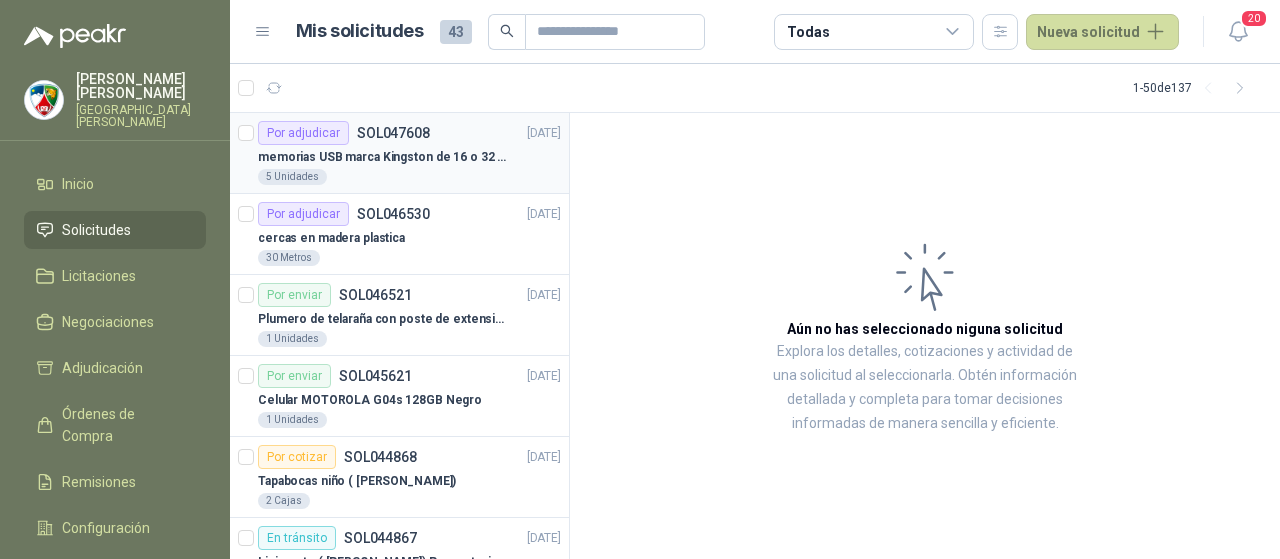 click on "5   Unidades" at bounding box center (409, 177) 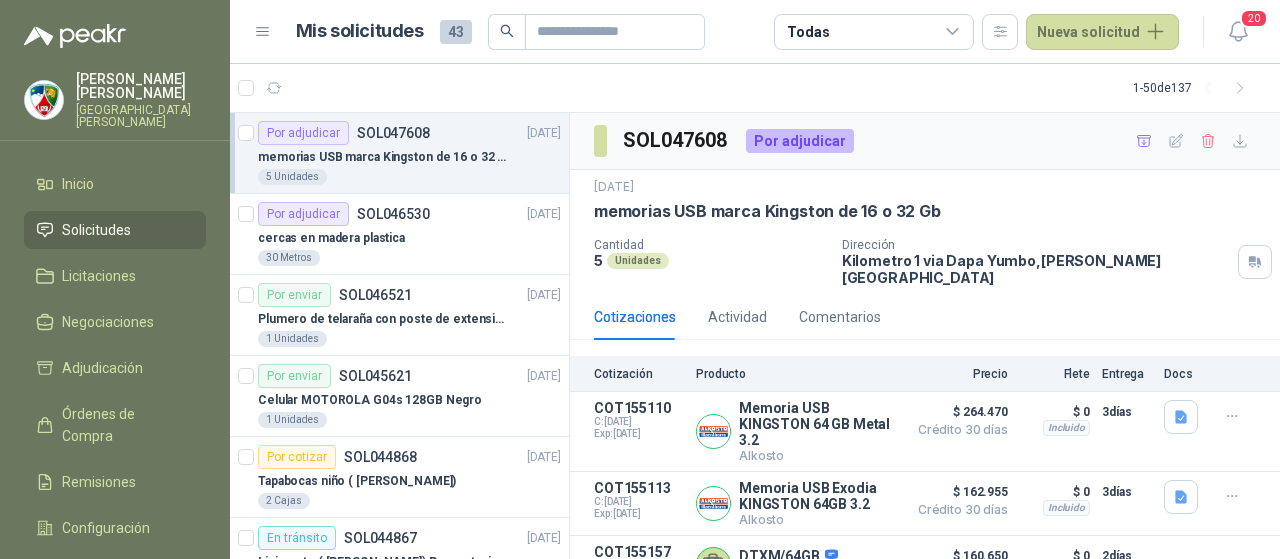 scroll, scrollTop: 18, scrollLeft: 0, axis: vertical 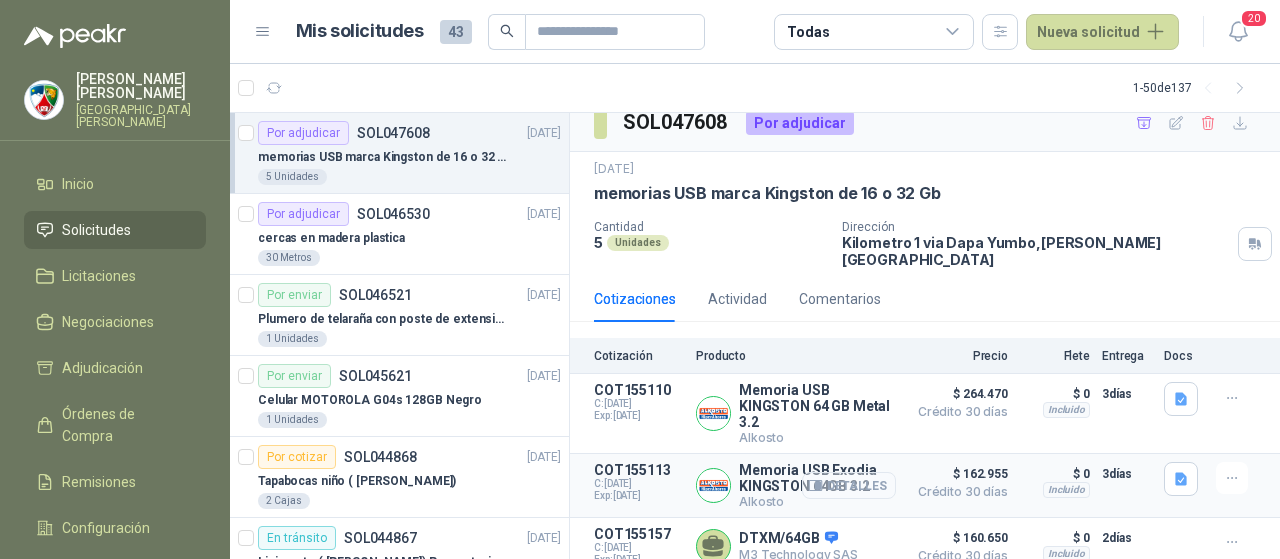 click on "Detalles" at bounding box center [849, 485] 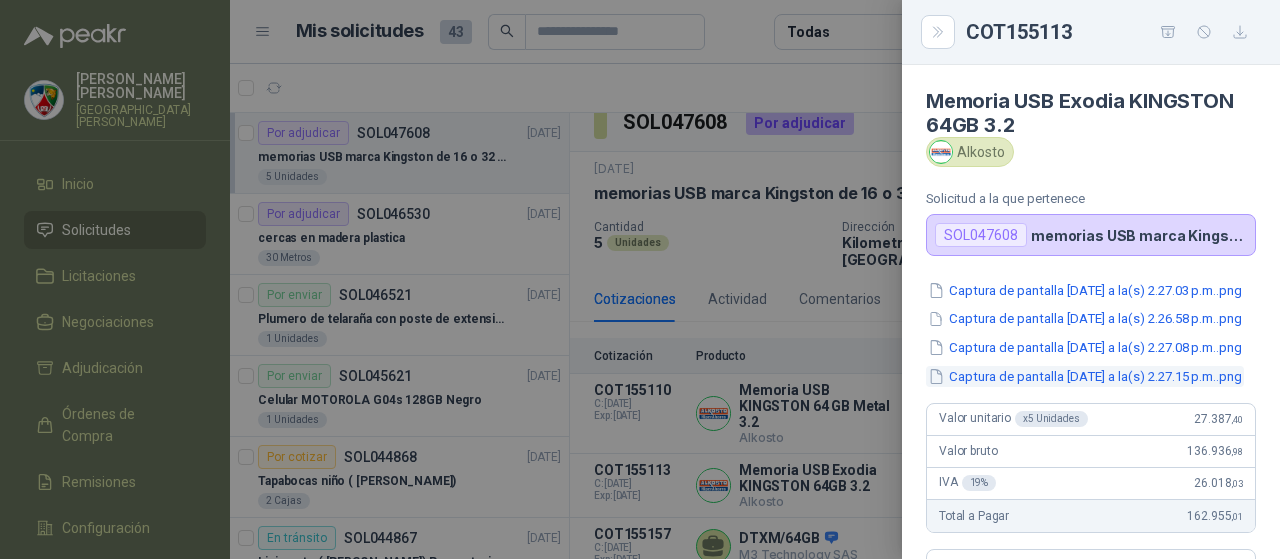 click on "Captura de pantalla 2025-07-01 a la(s) 2.27.15 p.m..png" at bounding box center (1085, 376) 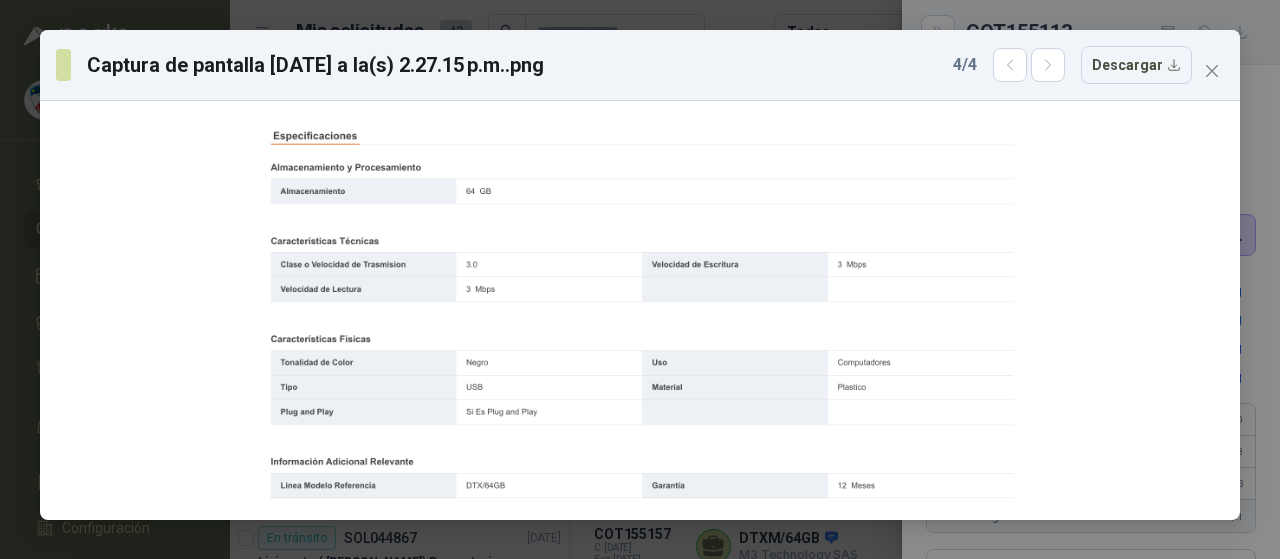 drag, startPoint x: 1214, startPoint y: 69, endPoint x: 1152, endPoint y: 293, distance: 232.42203 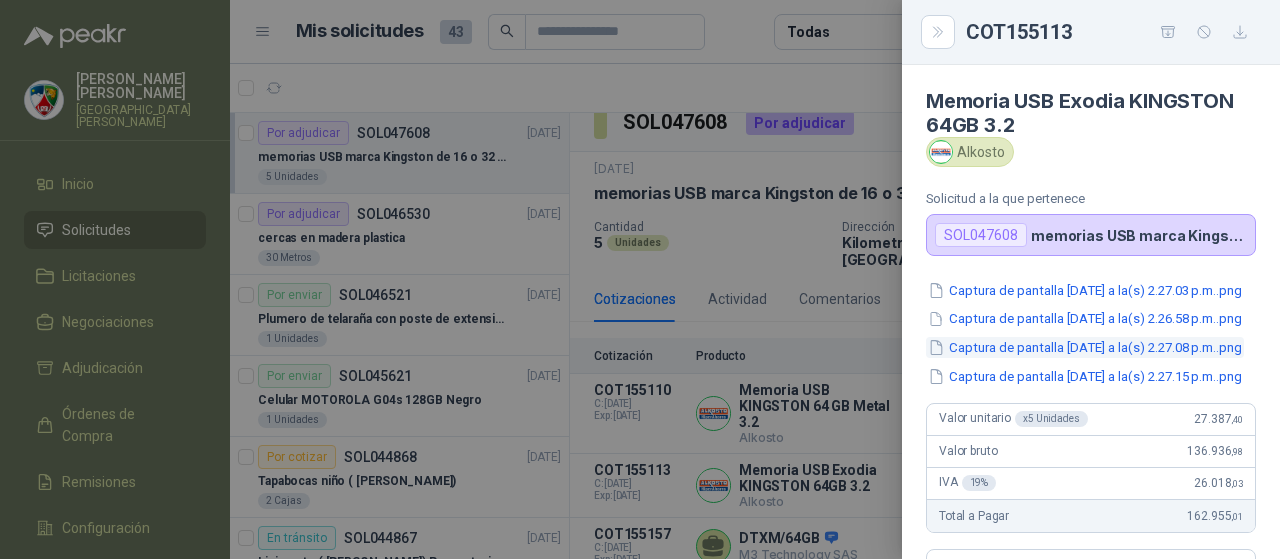click on "Captura de pantalla 2025-07-01 a la(s) 2.27.08 p.m..png" at bounding box center [1085, 347] 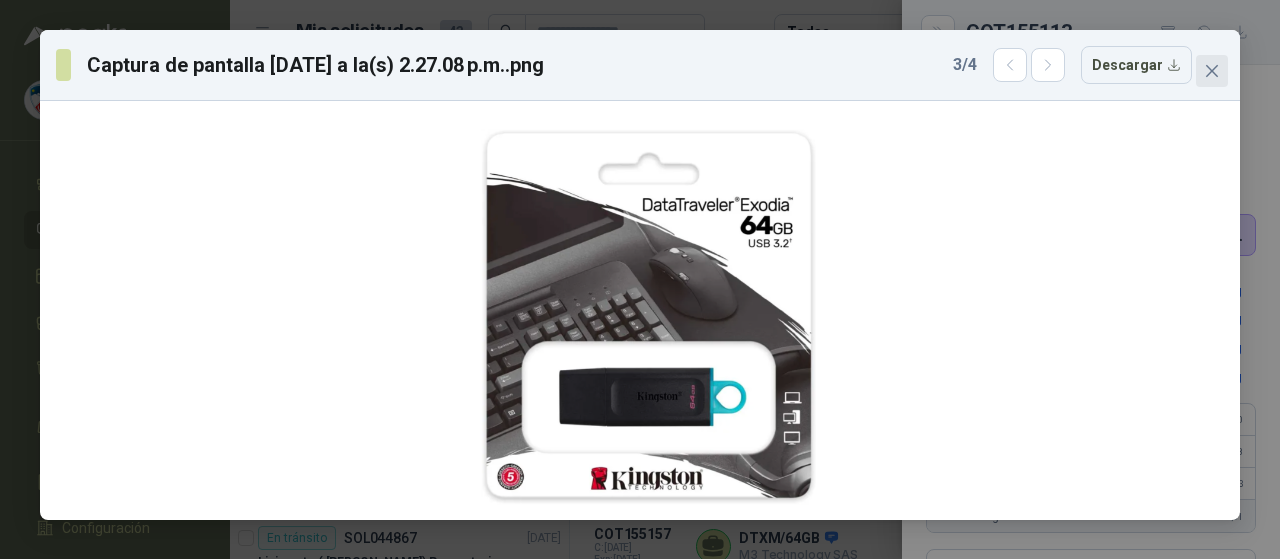click 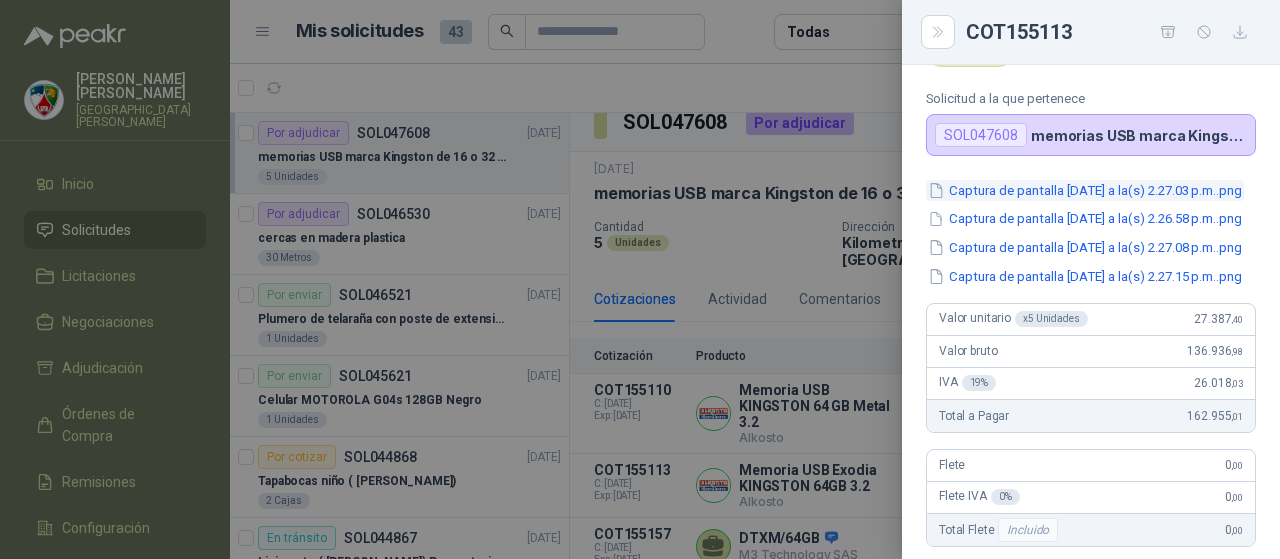 scroll, scrollTop: 0, scrollLeft: 0, axis: both 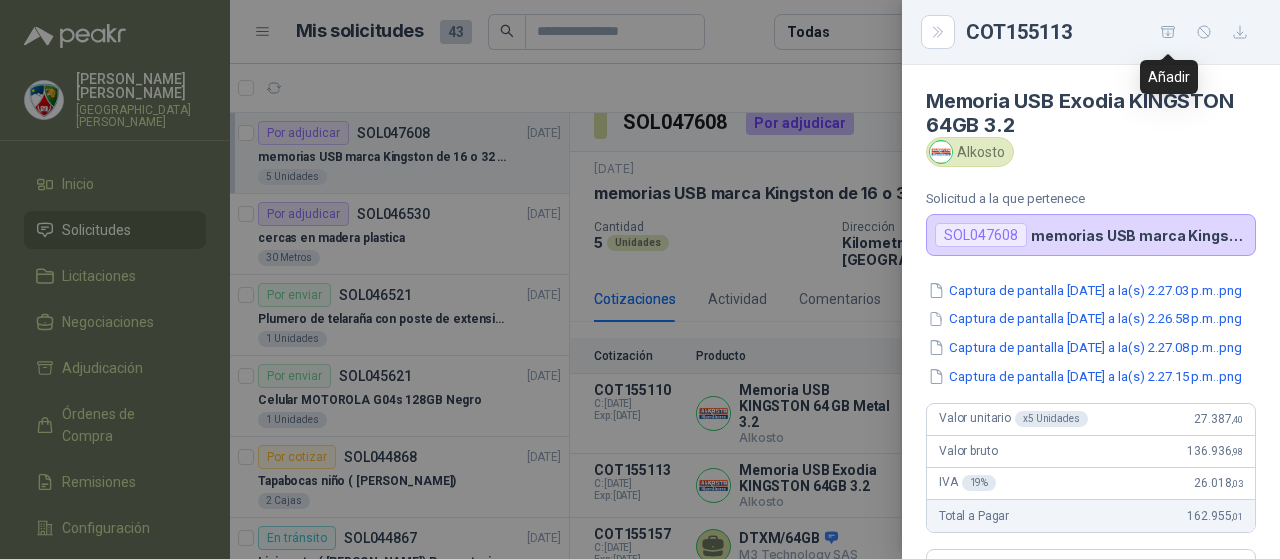 click 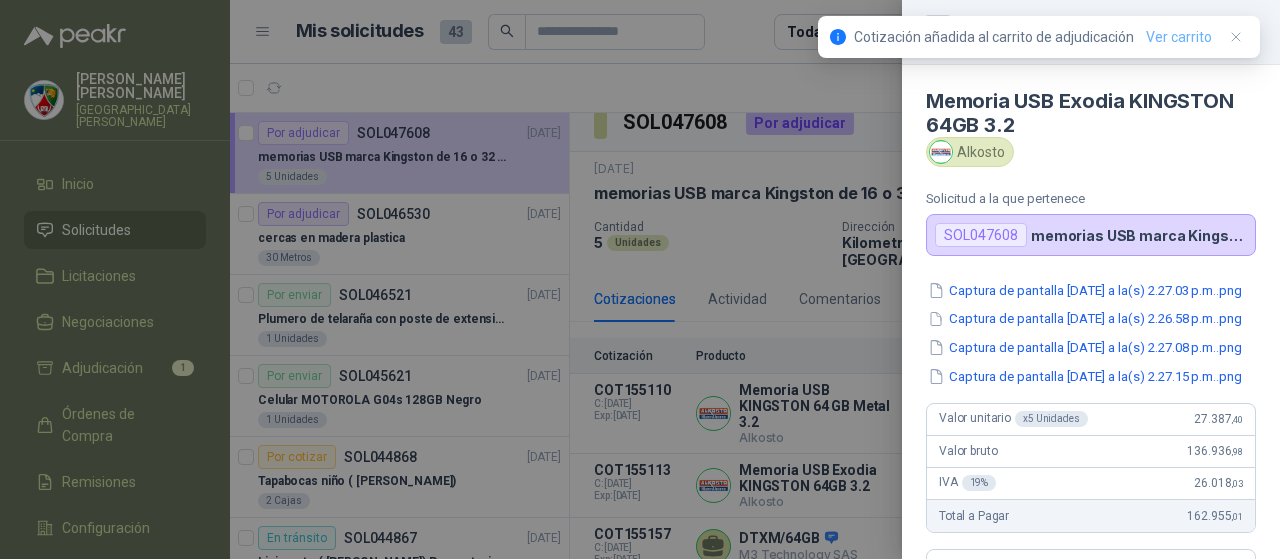 click on "Ver carrito" at bounding box center (1179, 37) 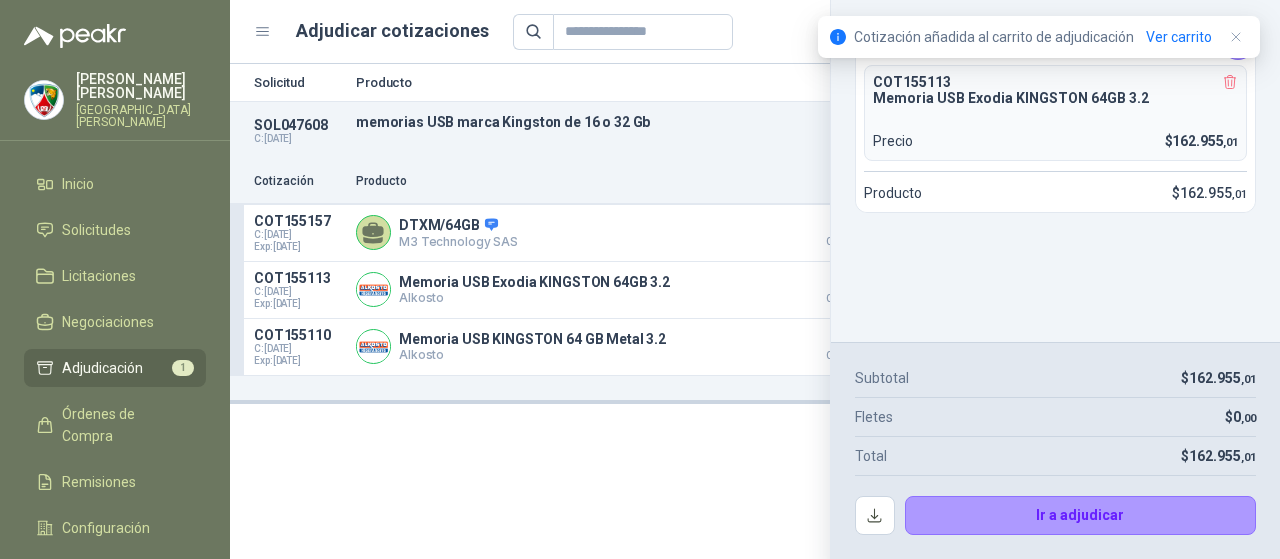 click on "Solicitud Producto Cantidad Dirección Docs SOL047608 C:  01/07/2025 memorias USB marca Kingston de 16 o 32 Gb Detalles 5 Unidades Cotización Producto Precio Flete Total Entrega Docs COT155157 C:  01/07/2025 Exp:  16/07/2025 DTXM/64GB   M3 Technology SAS Detalles $ 160.650 Crédito 30 días $ 0 Incluido   $ 160.650 2  días COT155113 C:  01/07/2025 Exp:  08/07/2025 Memoria USB Exodia KINGSTON 64GB 3.2 Alkosto Detalles $ 162.955 Crédito 30 días $ 0 Incluido   $ 162.955 3  días COT155110 C:  01/07/2025 Exp:  11/07/2025 Memoria USB KINGSTON 64 GB Metal 3.2 Alkosto Detalles $ 264.470 Crédito 30 días $ 0 Incluido   $ 264.470 3  días" at bounding box center (755, 311) 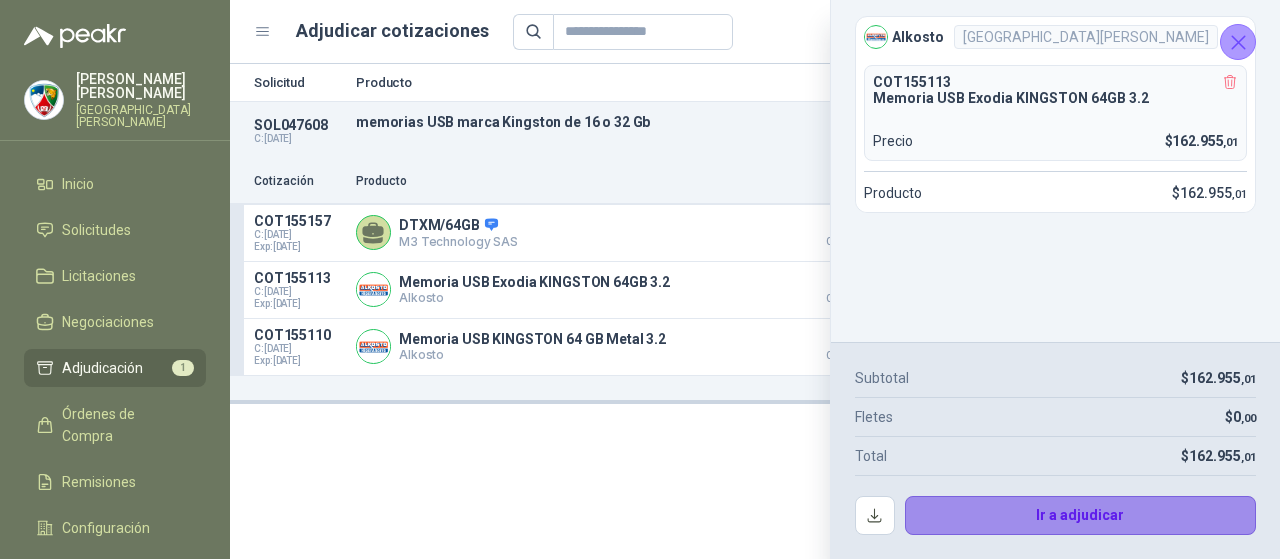 click on "Ir a adjudicar" at bounding box center [1081, 516] 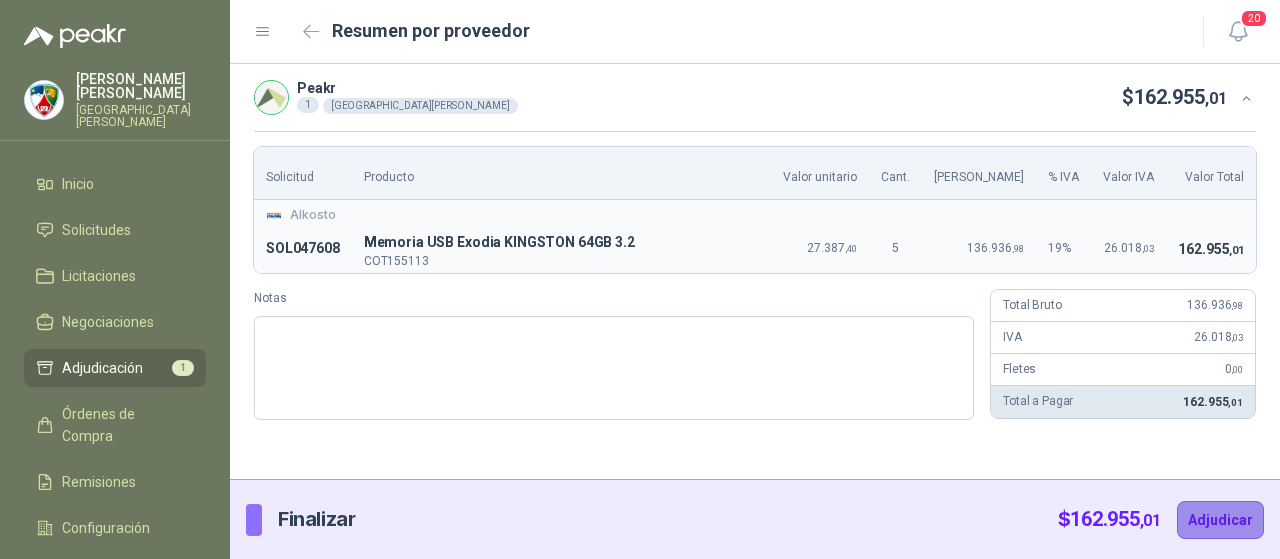 click on "Adjudicar" at bounding box center [1220, 520] 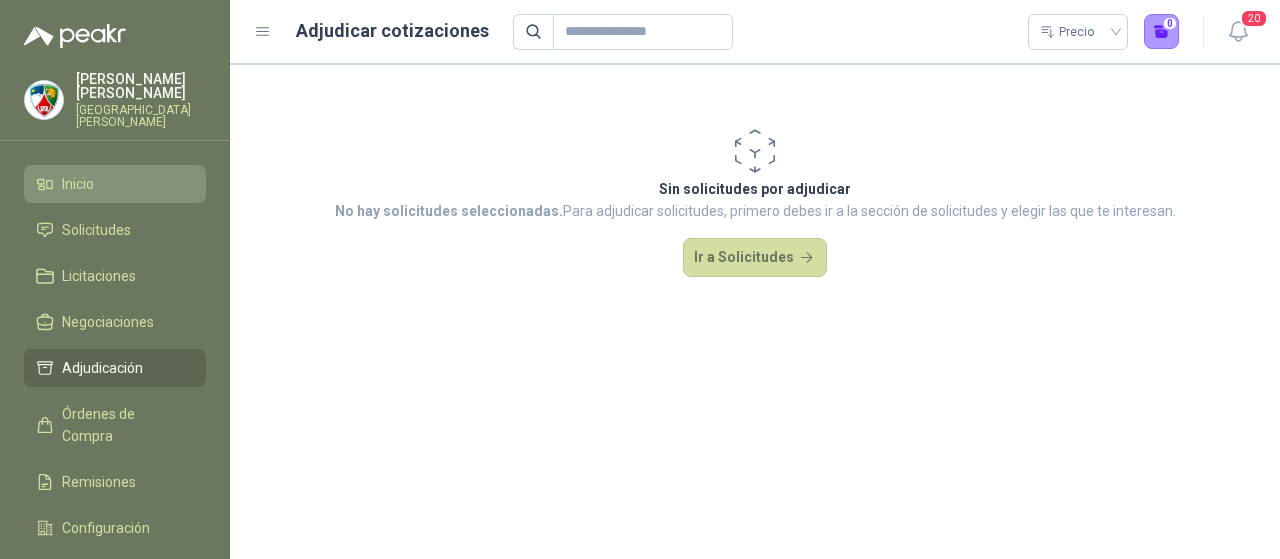 click on "Inicio" at bounding box center (115, 184) 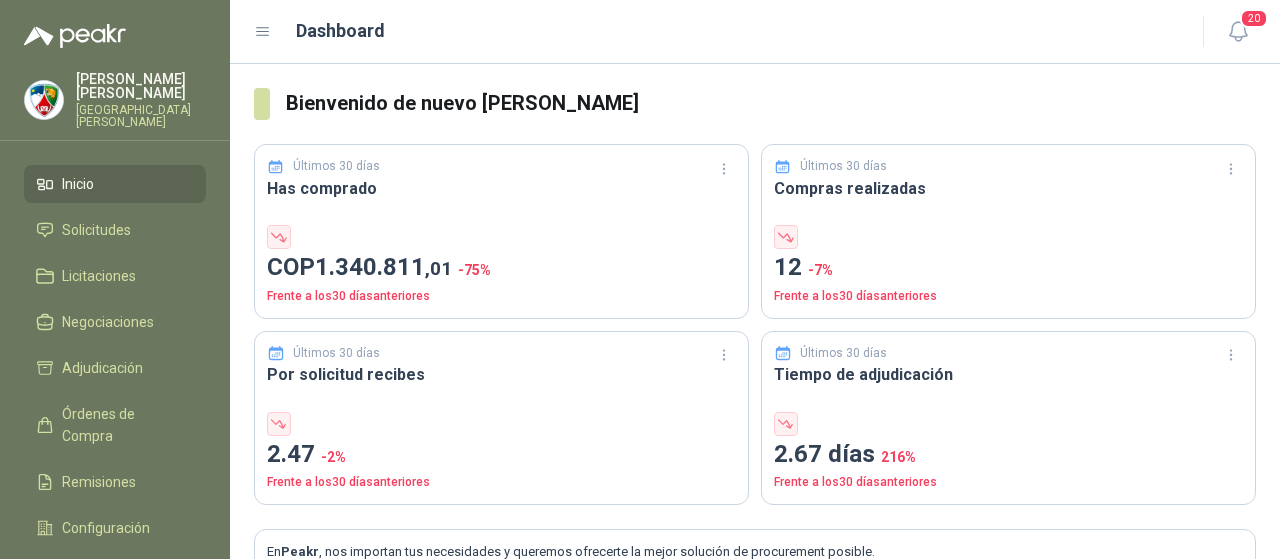 click on "Inicio   Solicitudes   Licitaciones   Negociaciones   Adjudicación   Órdenes de Compra   Remisiones   Configuración   Manuales y ayuda" at bounding box center [115, 383] 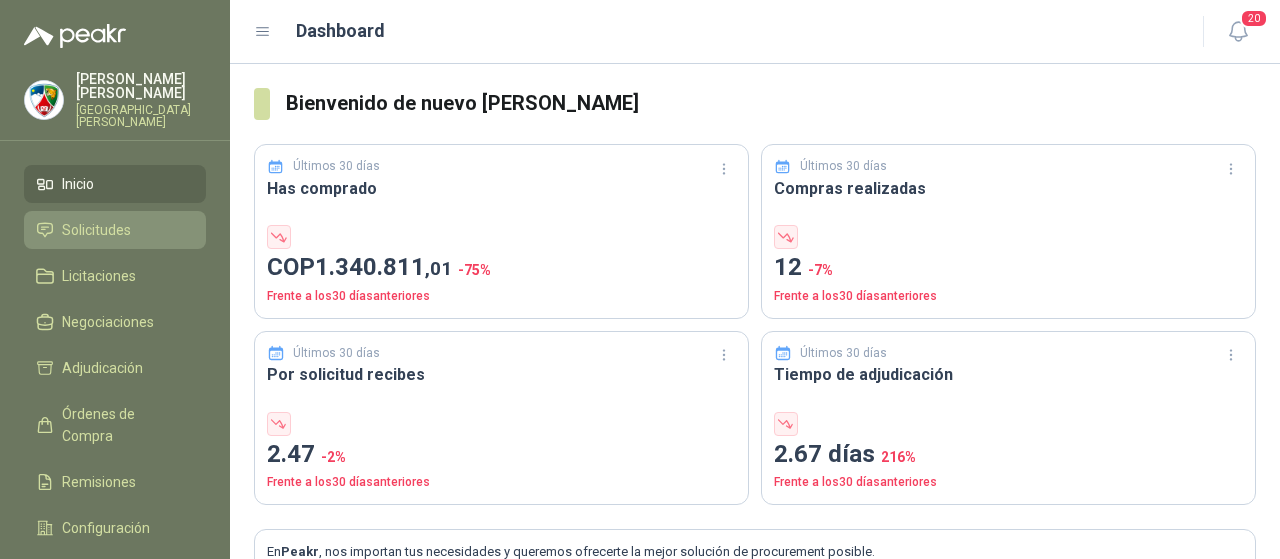 click on "Solicitudes" at bounding box center [115, 230] 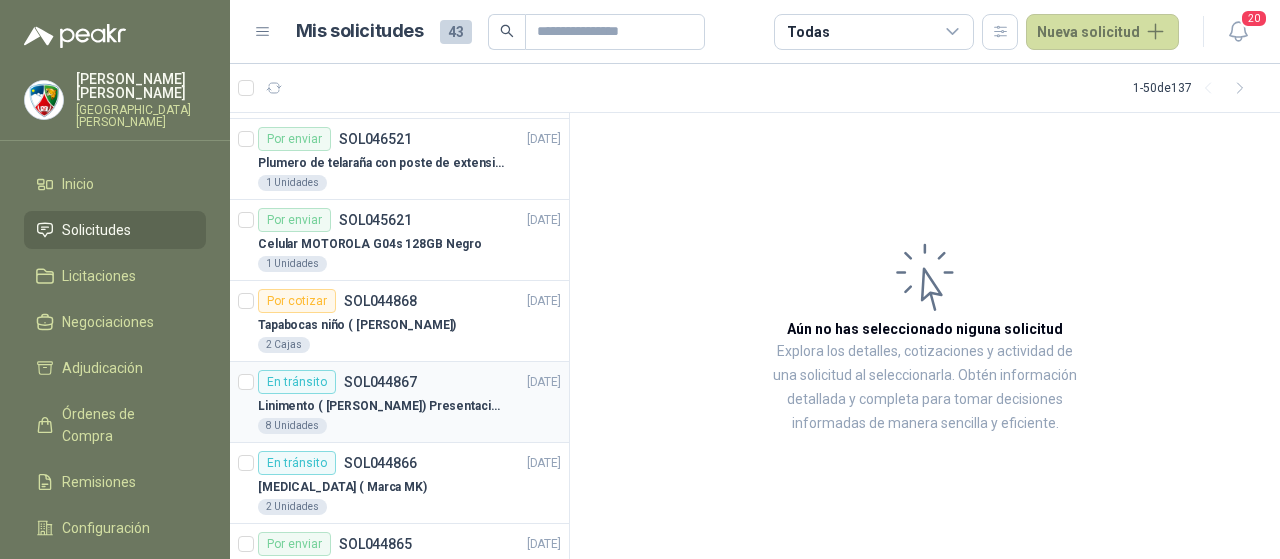 scroll, scrollTop: 200, scrollLeft: 0, axis: vertical 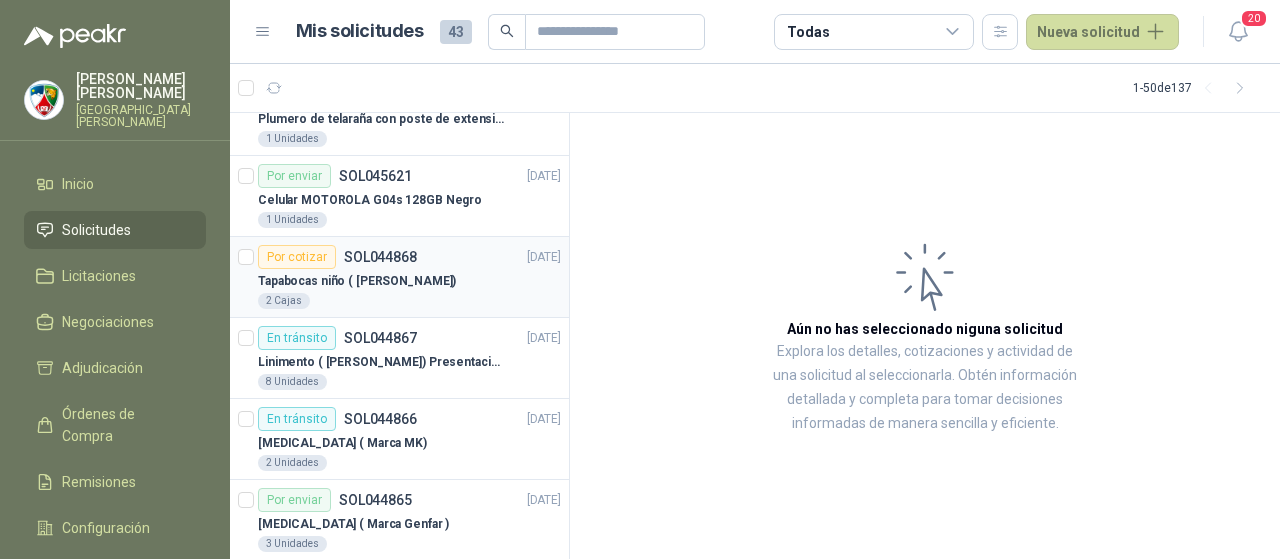 click on "Por cotizar SOL044868 05/06/25" at bounding box center (409, 257) 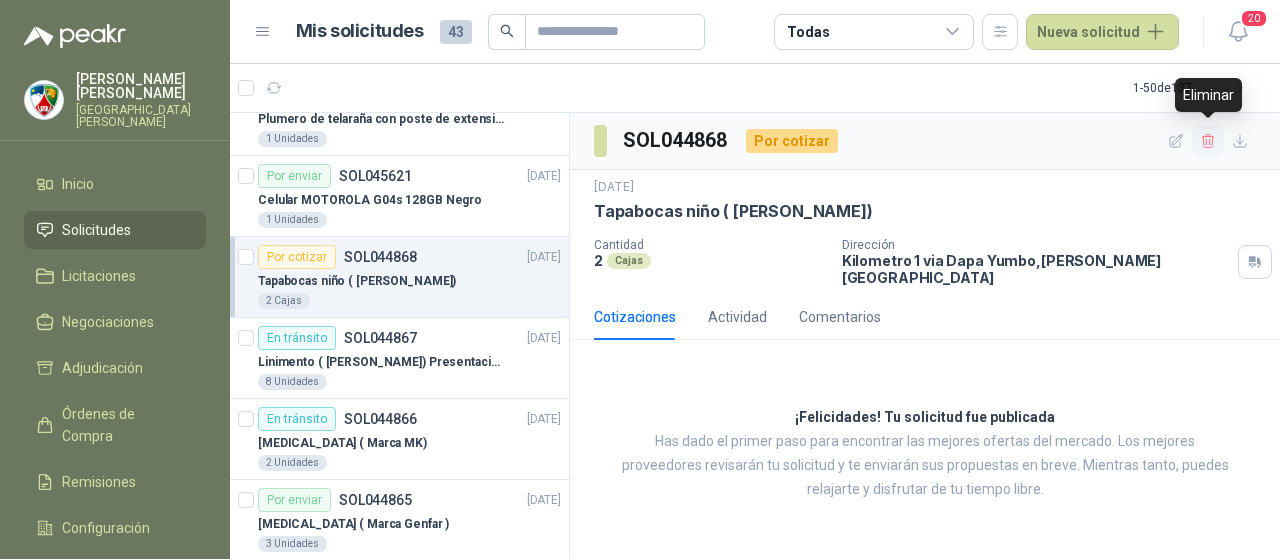 click at bounding box center [1208, 141] 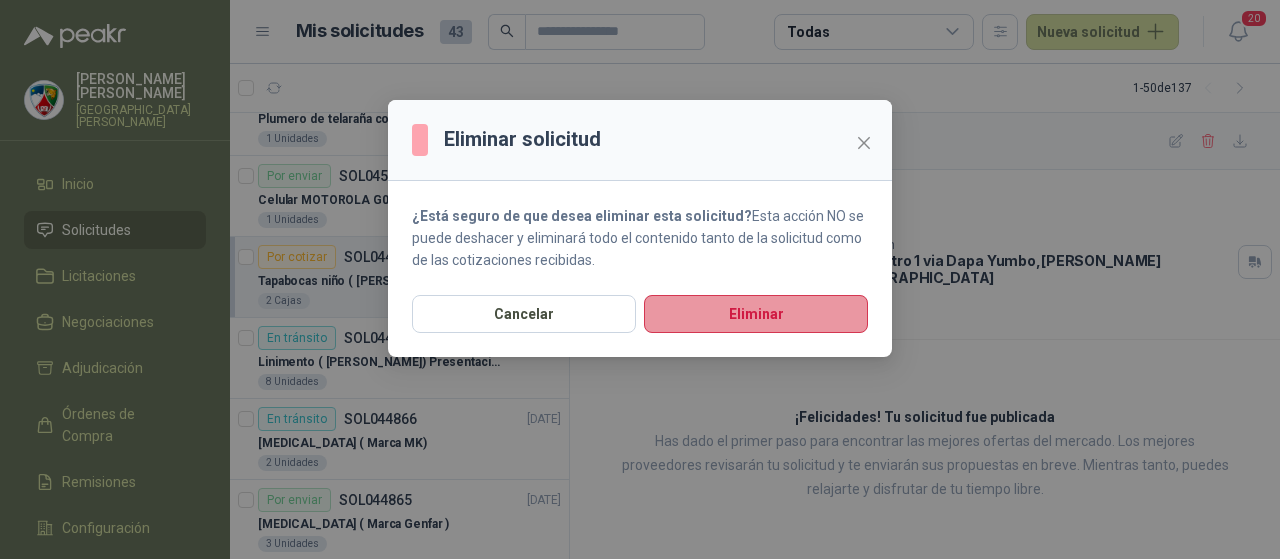 click on "Eliminar" at bounding box center [756, 314] 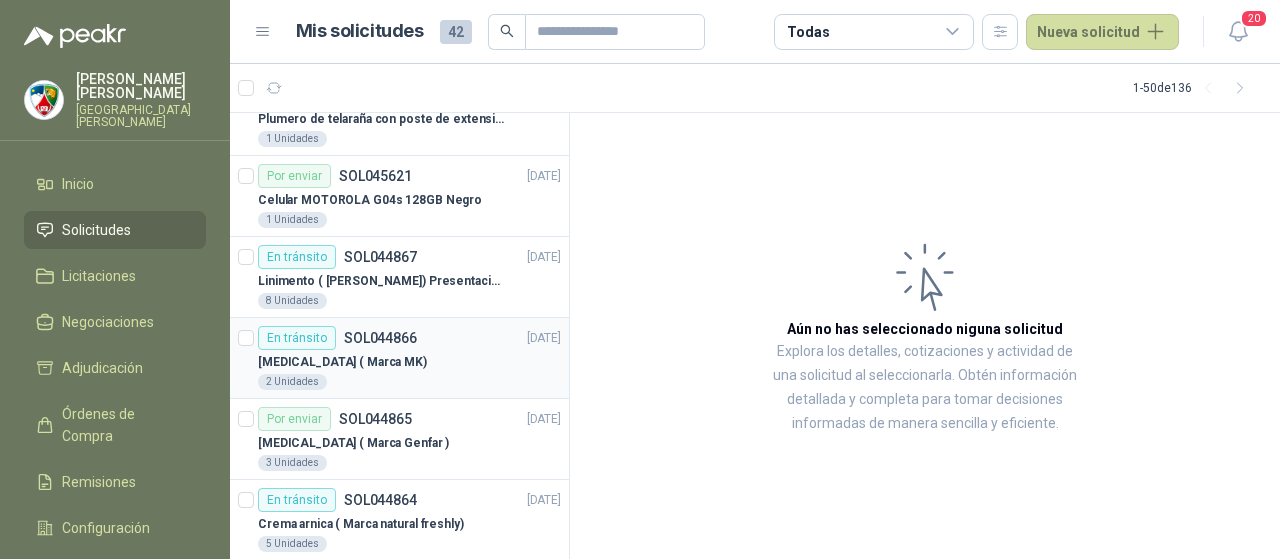 scroll, scrollTop: 400, scrollLeft: 0, axis: vertical 